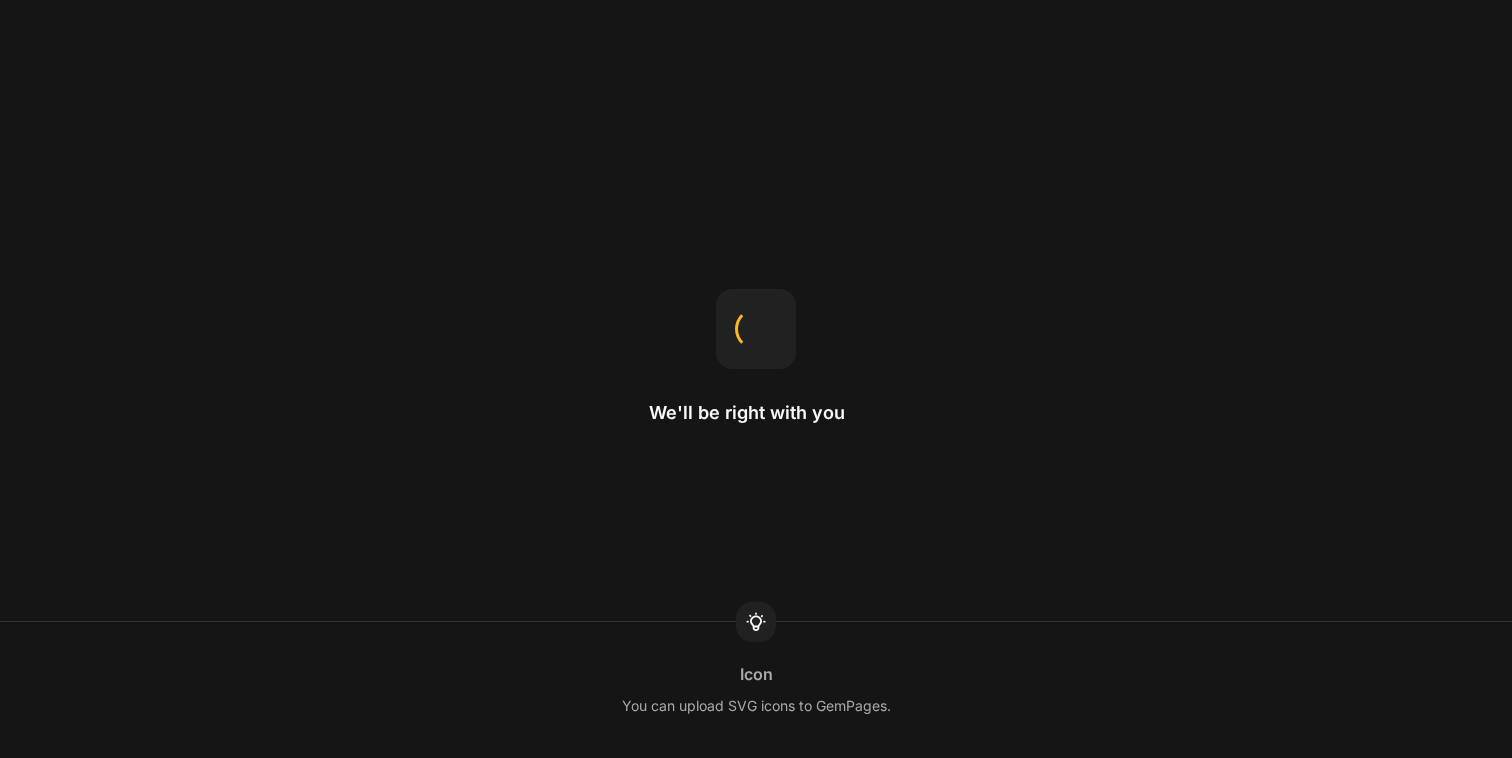 scroll, scrollTop: 0, scrollLeft: 0, axis: both 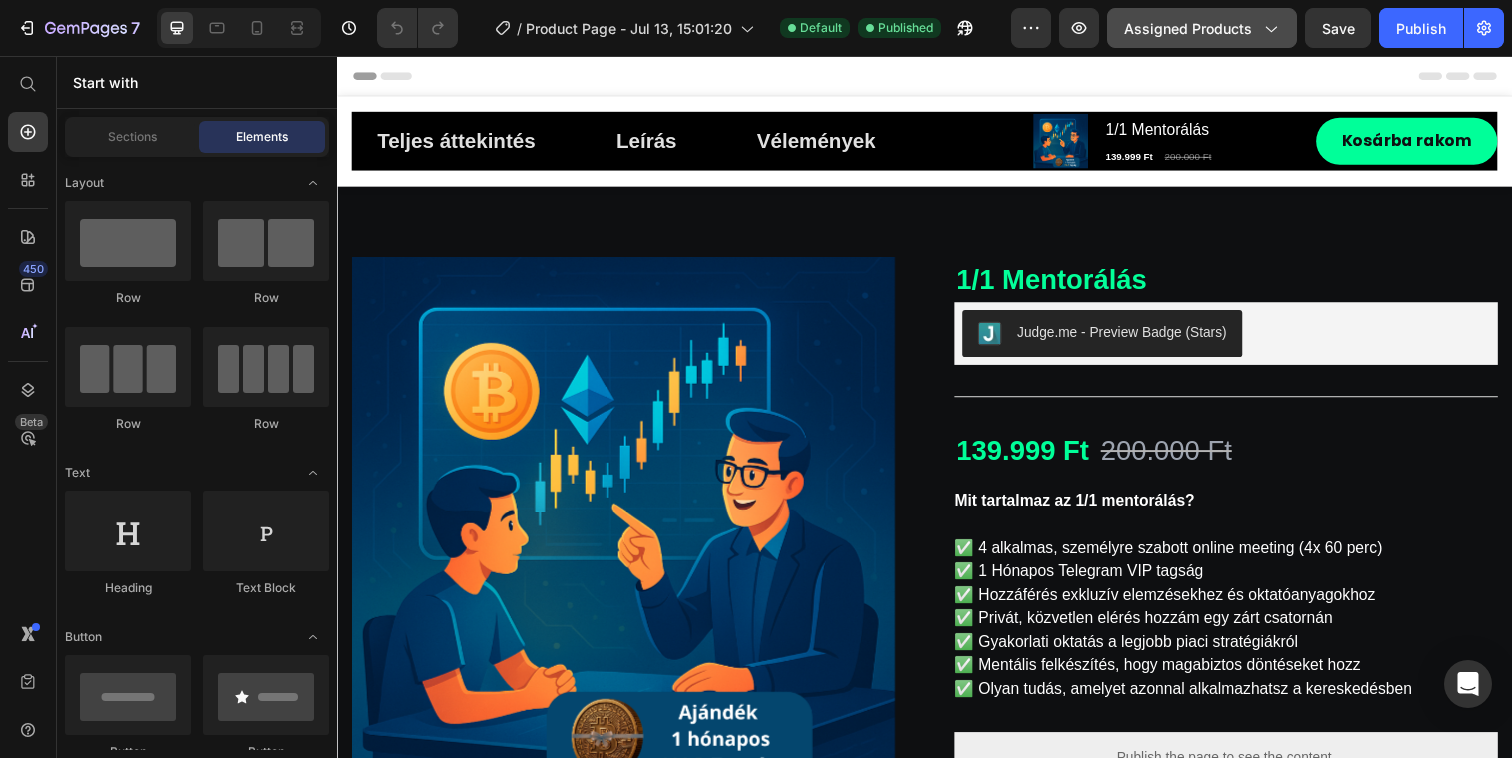 click on "Assigned Products" 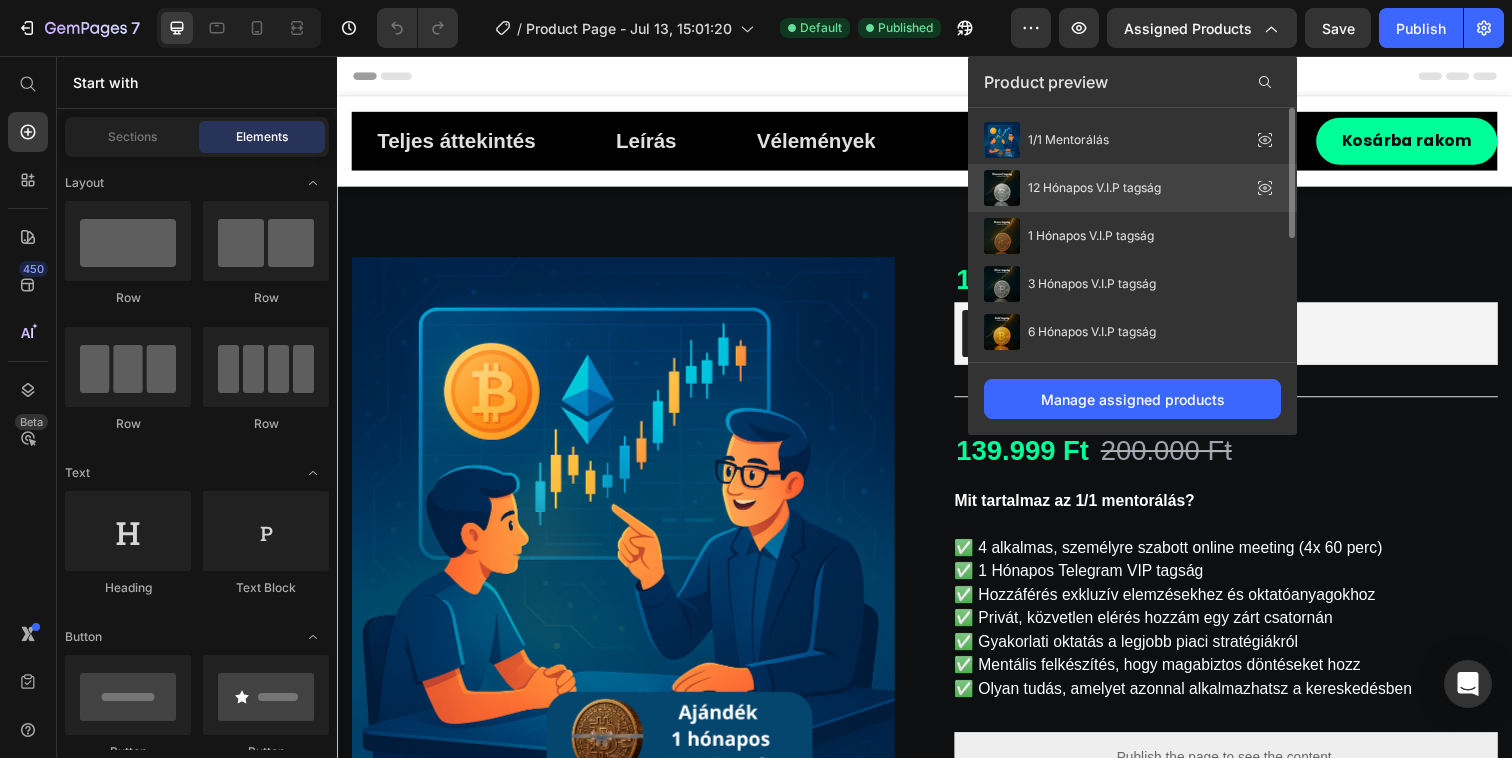 click on "12 Hónapos V.I.P tagság" 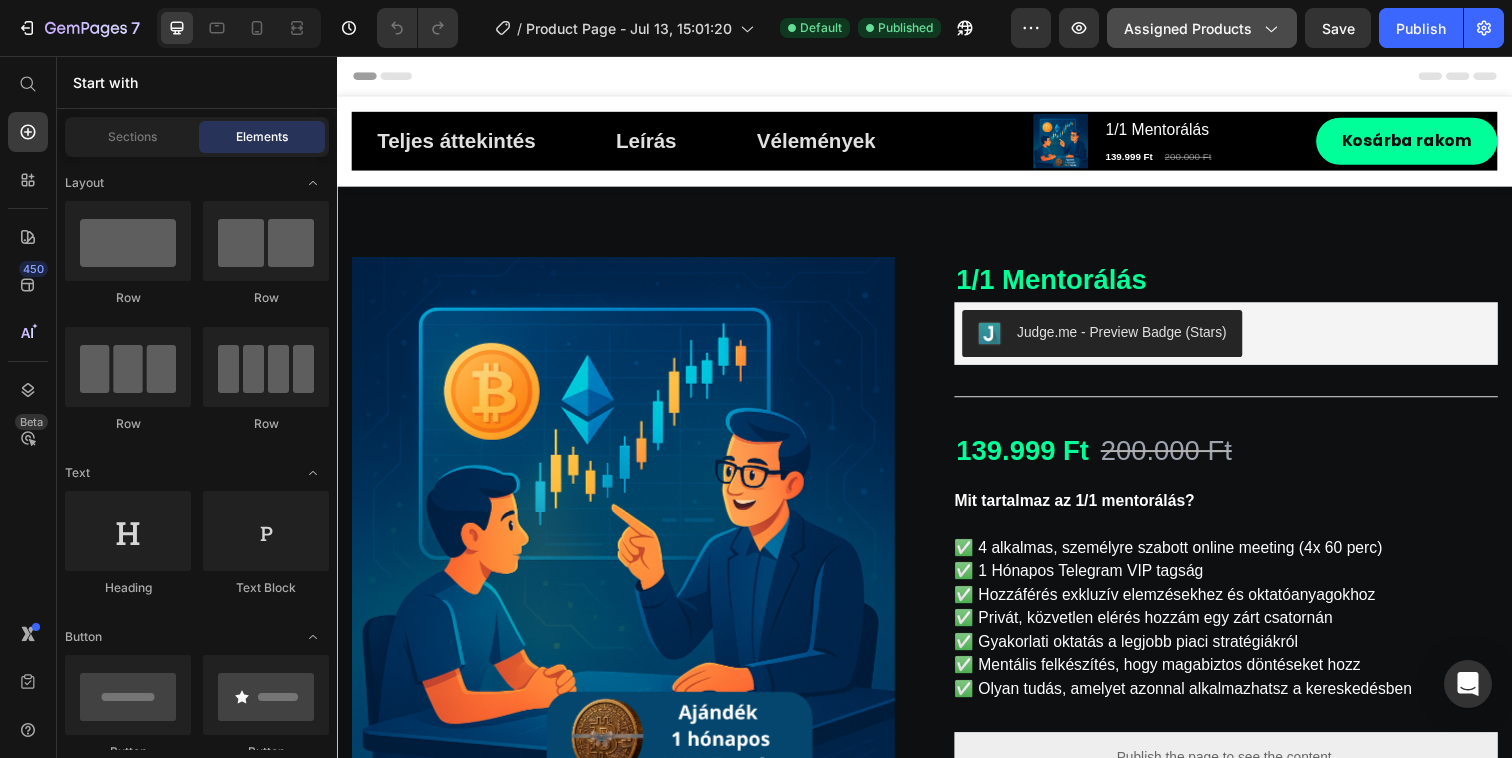 click on "Assigned Products" 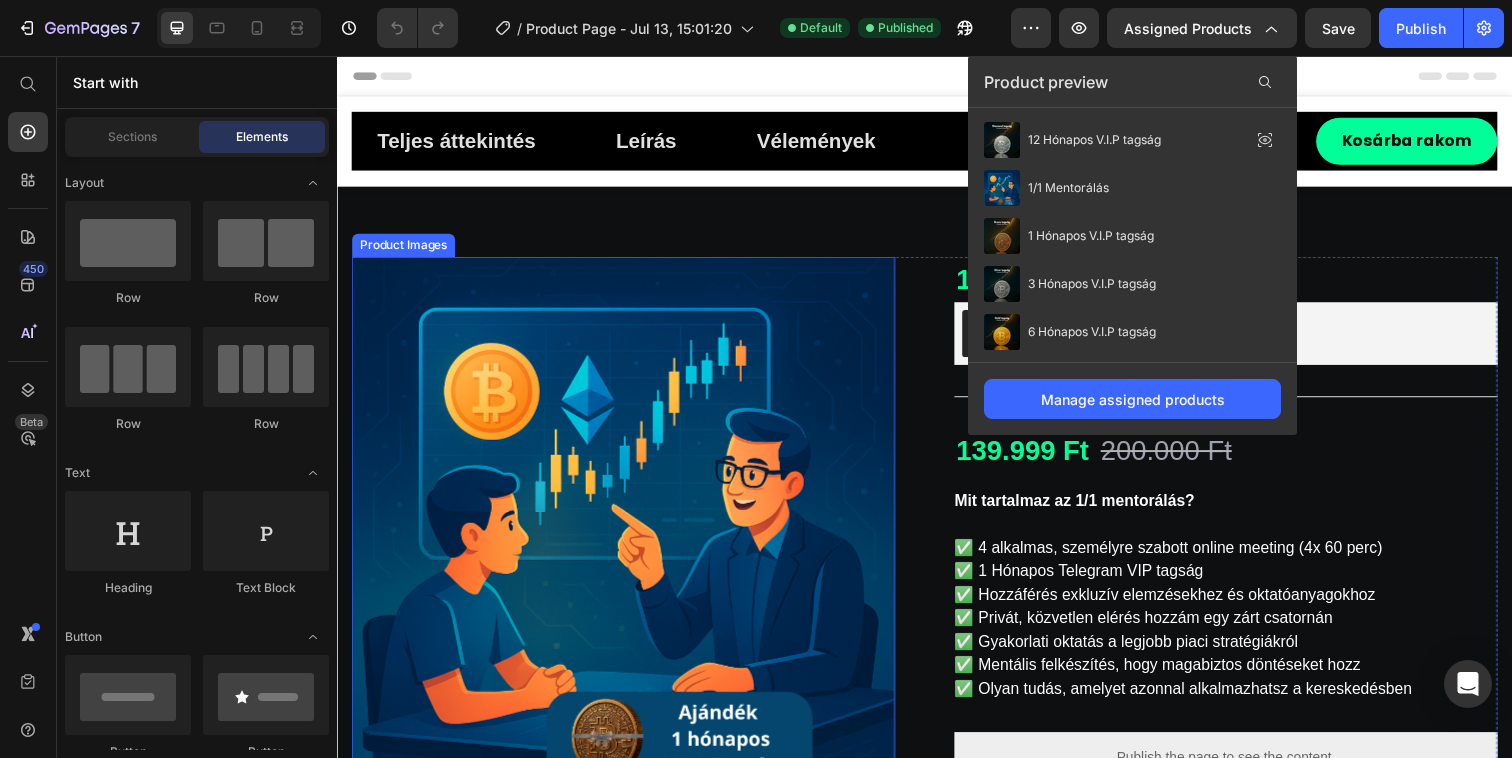 click at bounding box center [629, 538] 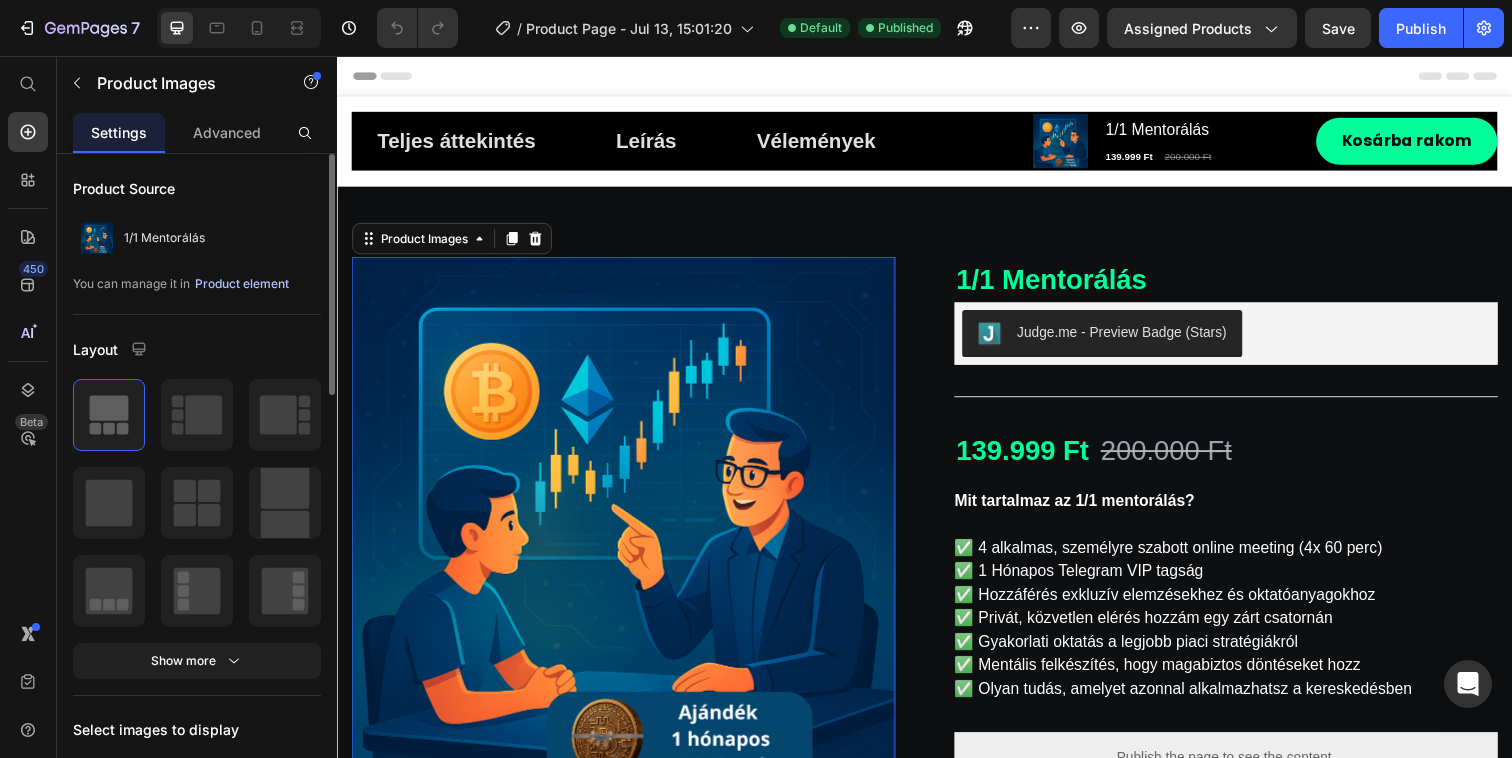 click on "Product element" at bounding box center (242, 284) 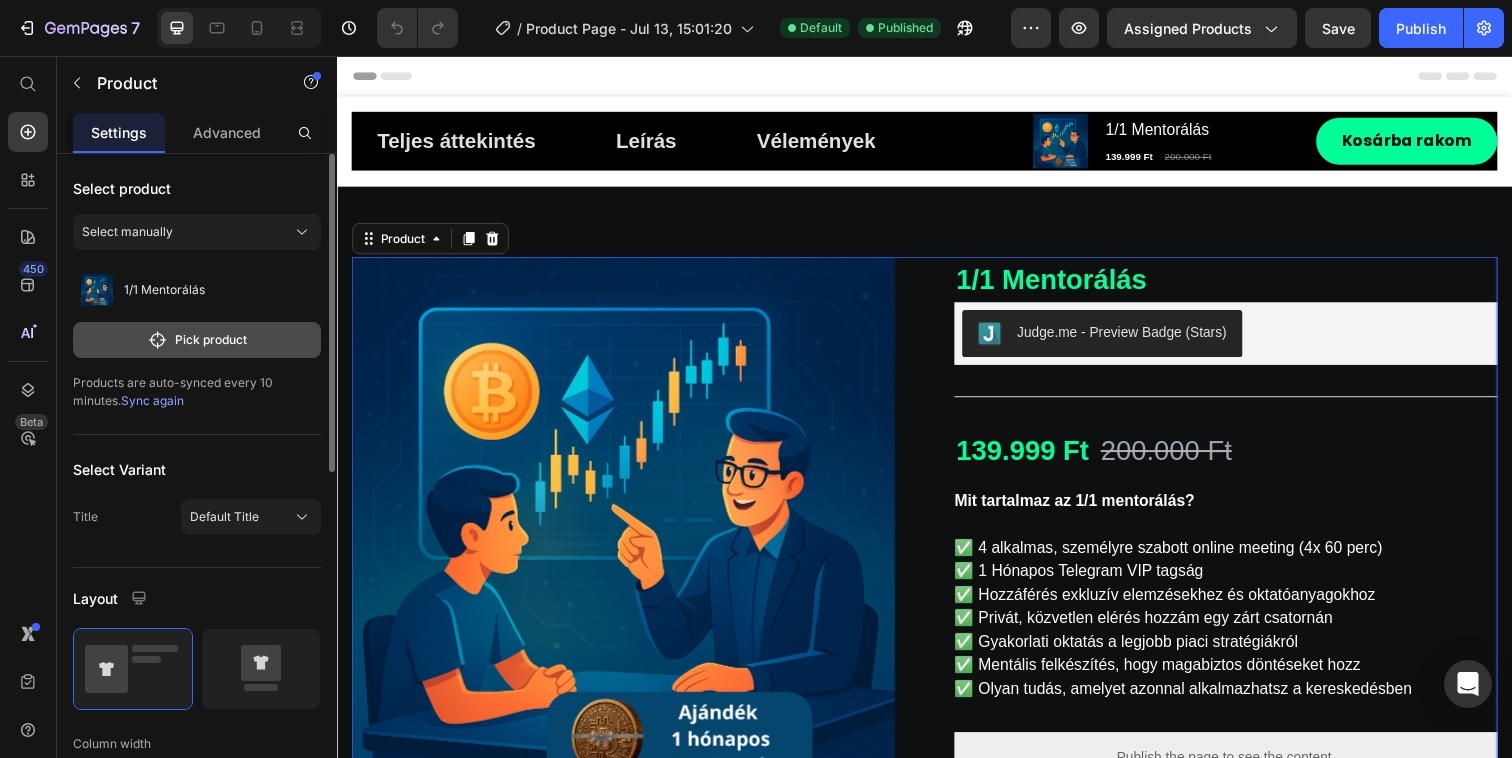 click on "Pick product" 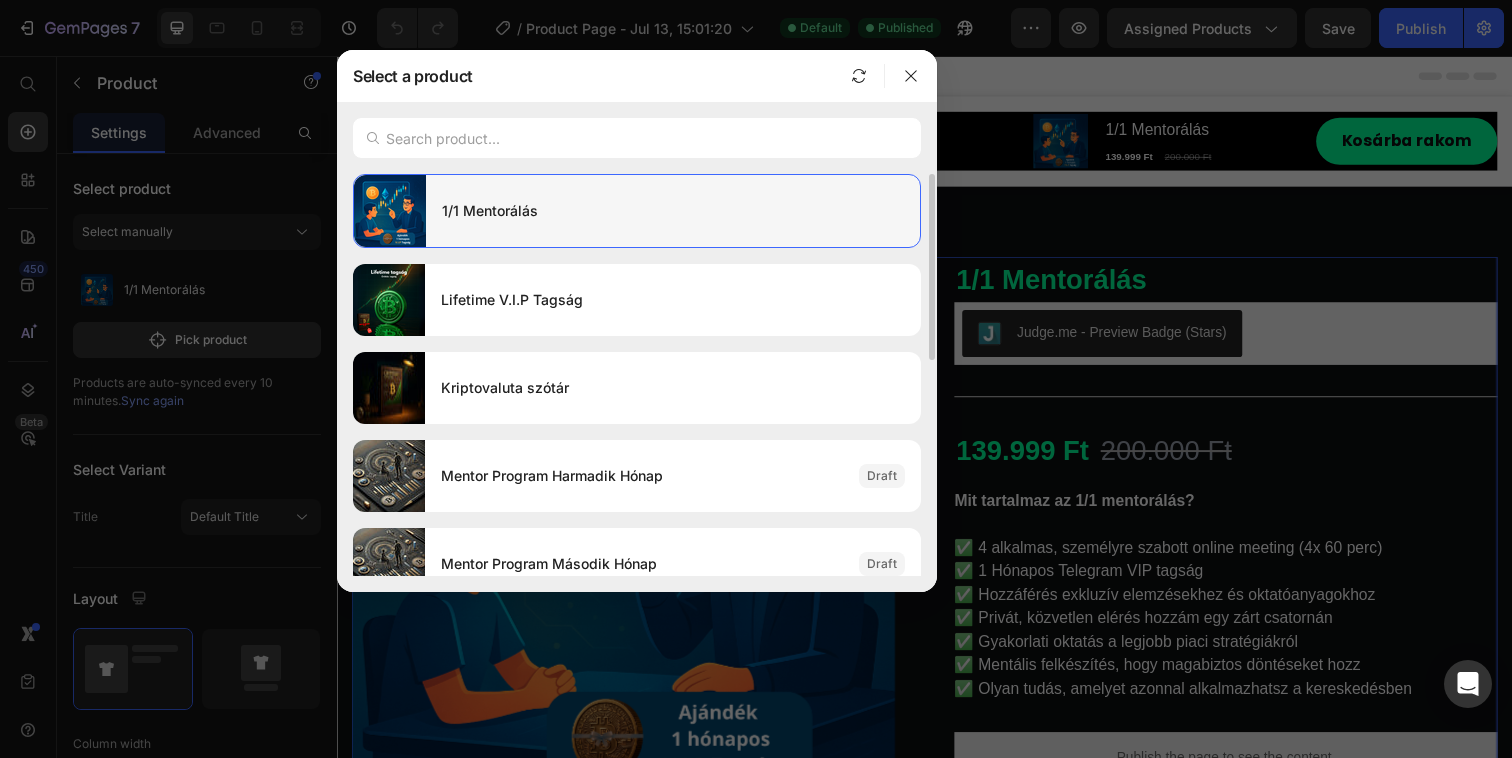 click on "1/1 Mentorálás" at bounding box center (673, 211) 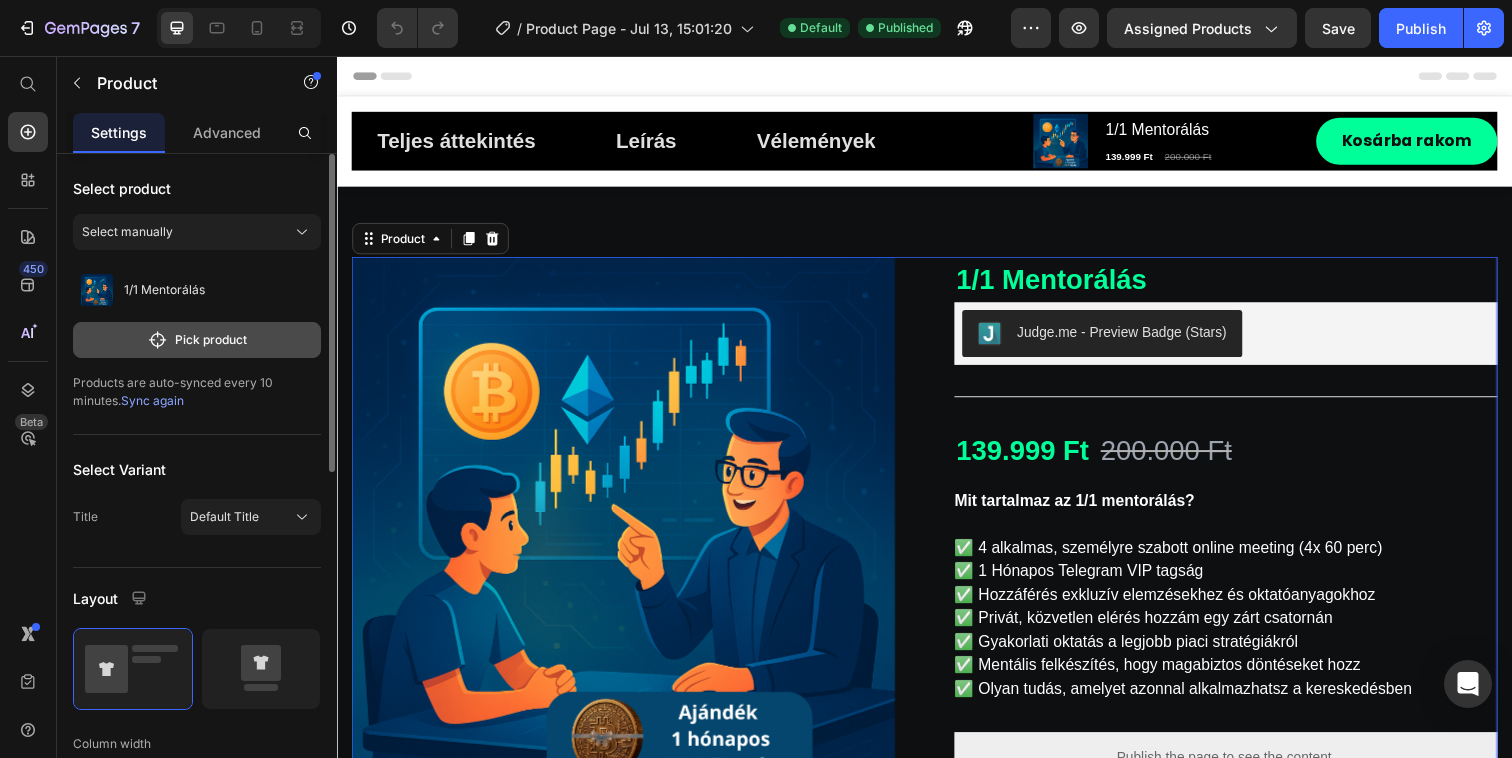 click on "Pick product" at bounding box center (197, 340) 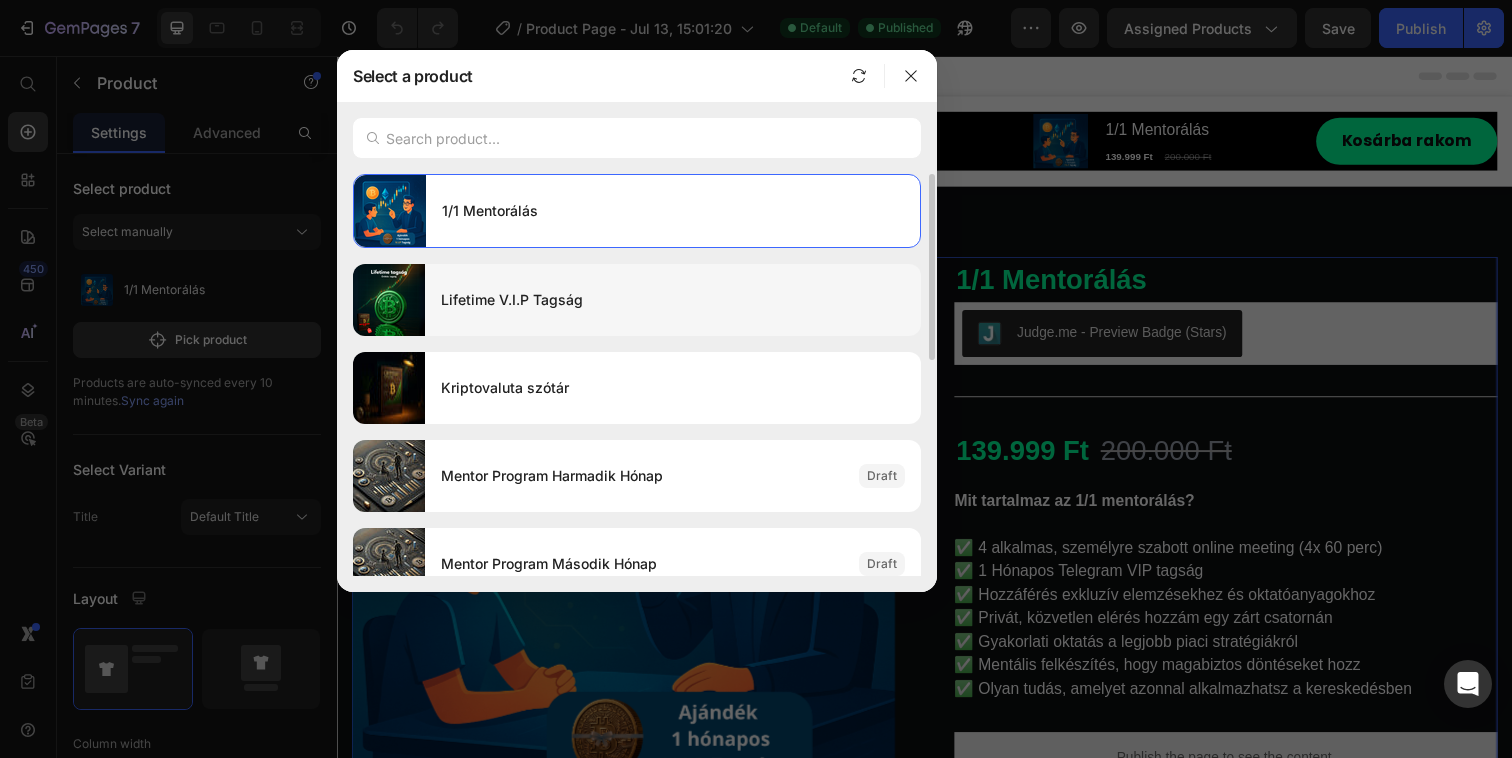 click on "Lifetime V.I.P Tagság" at bounding box center (673, 300) 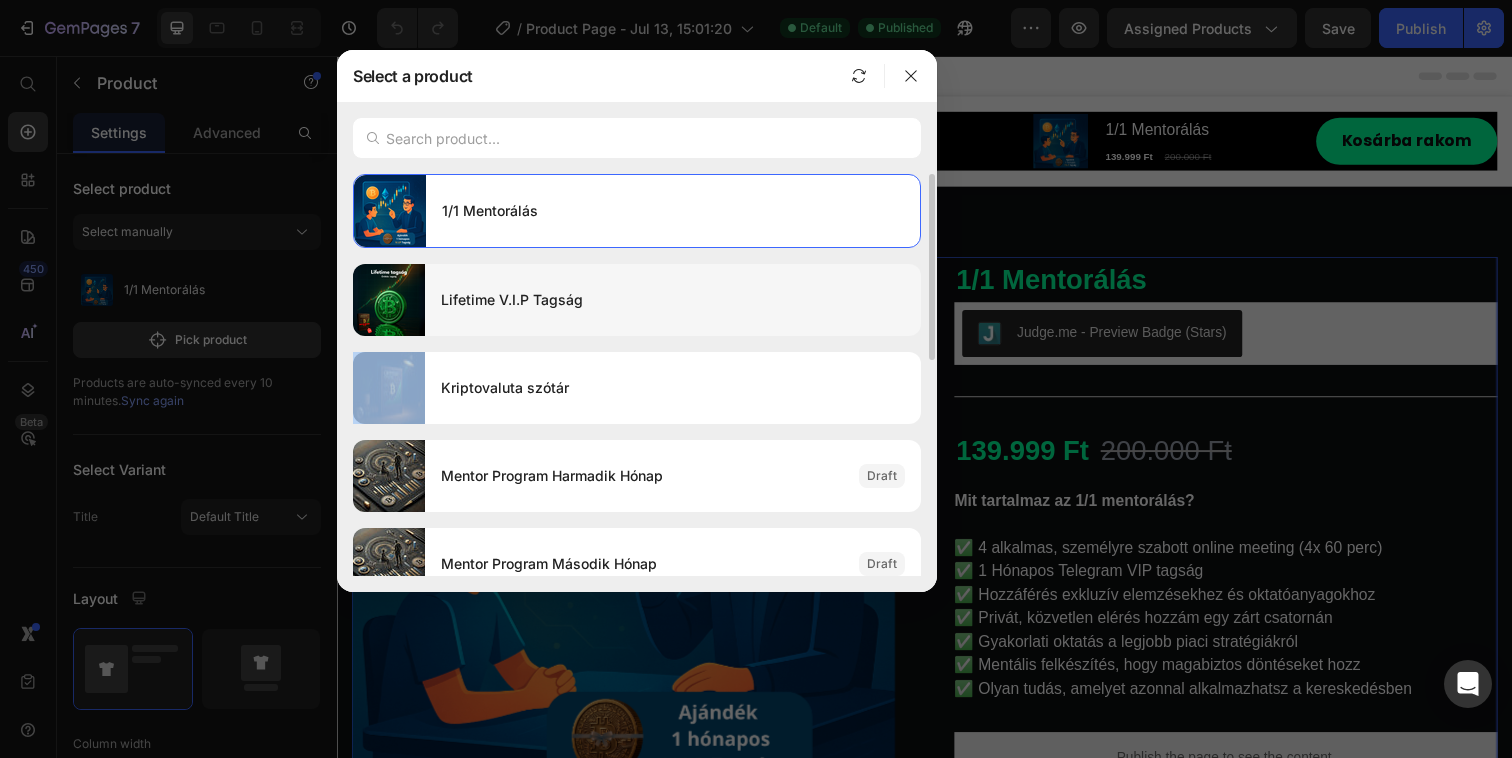 click on "Lifetime V.I.P Tagság" at bounding box center [673, 300] 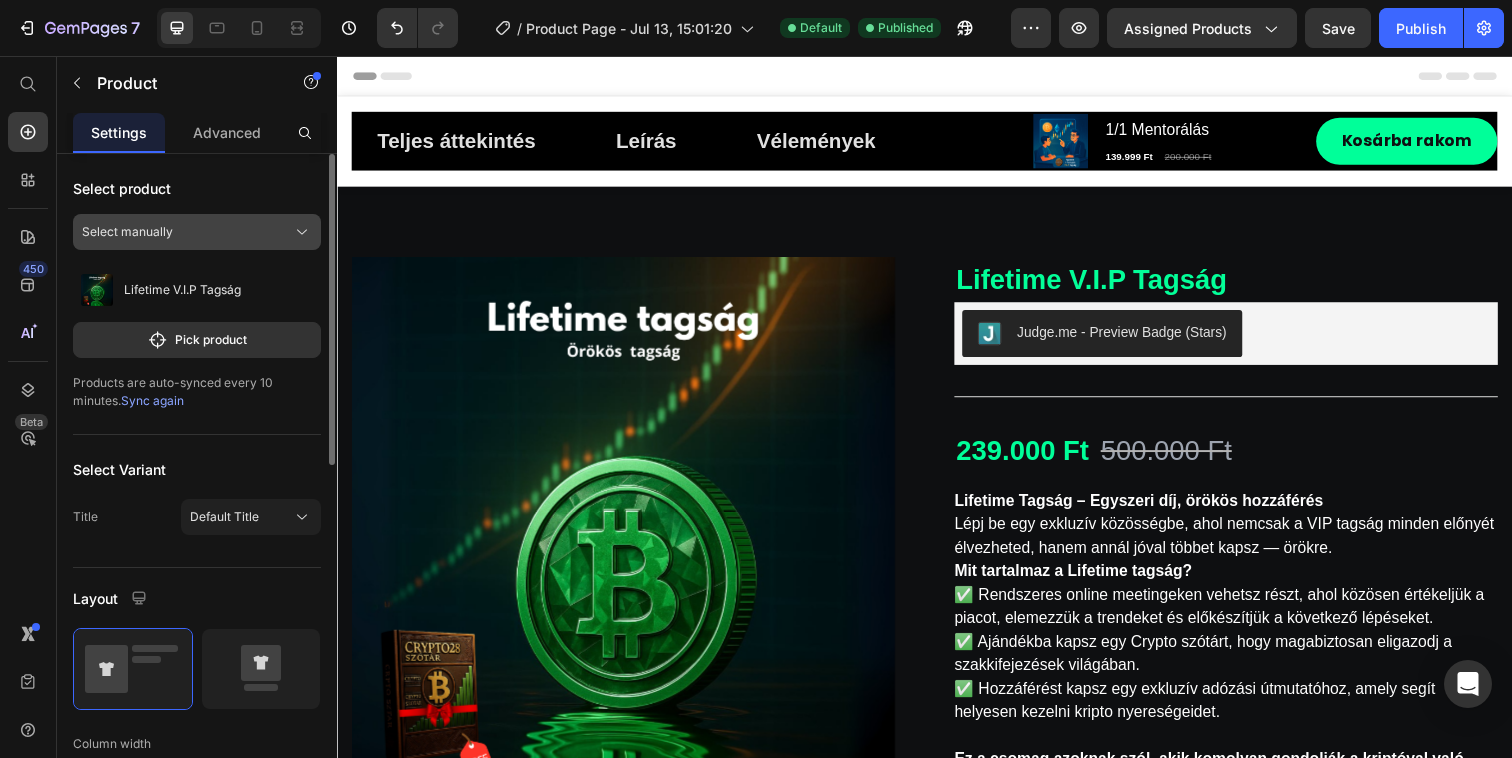click on "Select manually" at bounding box center [197, 232] 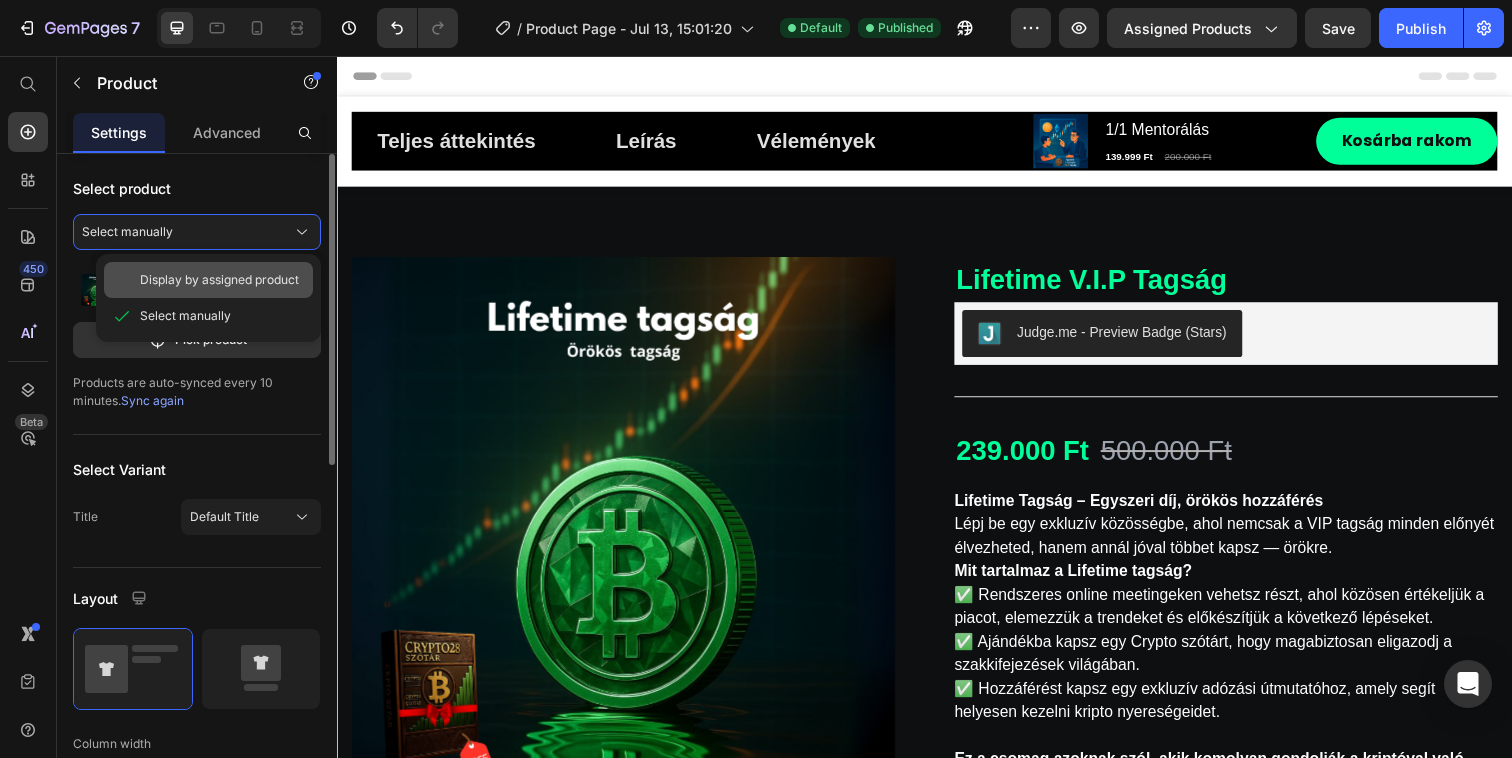 click on "Display by assigned product" at bounding box center [219, 280] 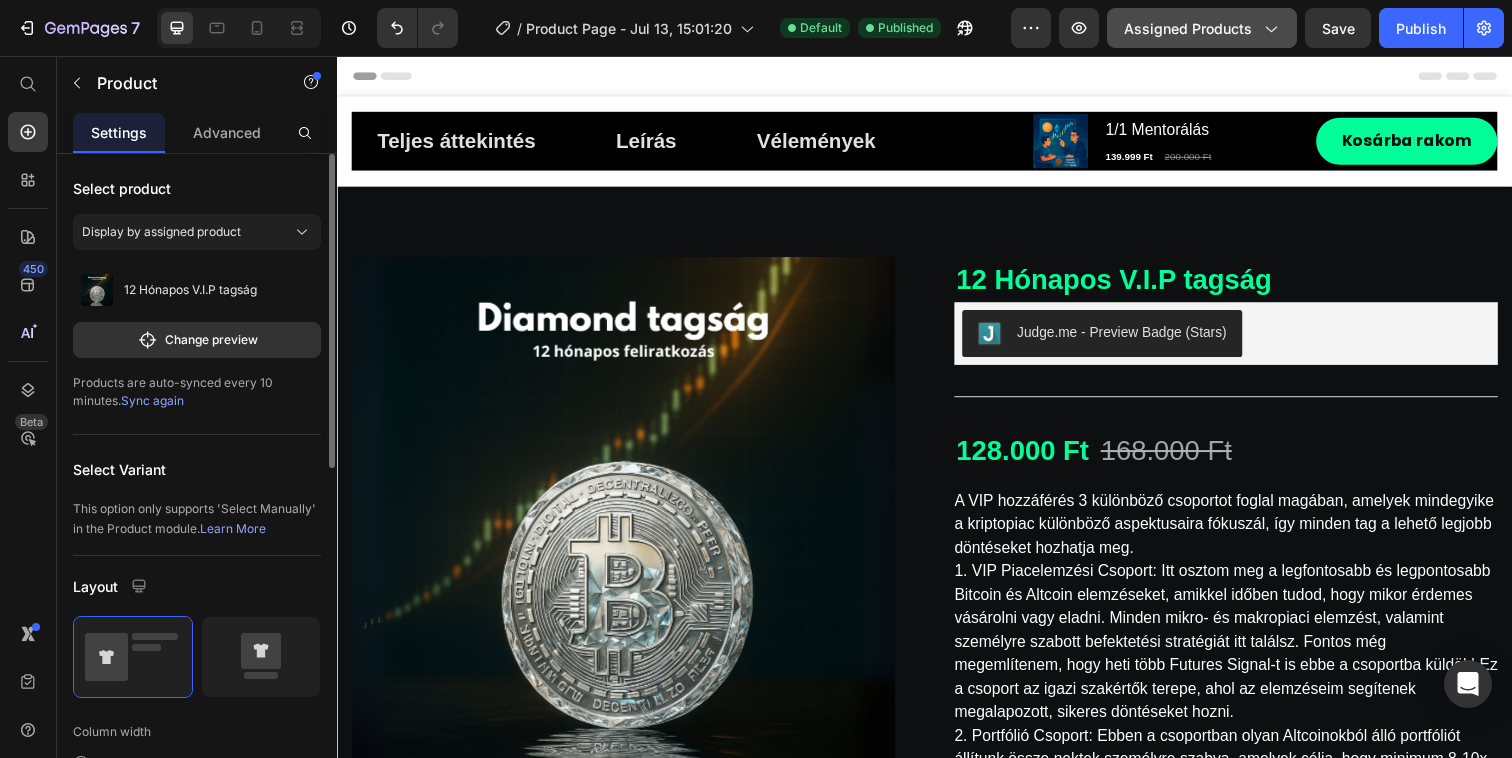 click on "Assigned Products" 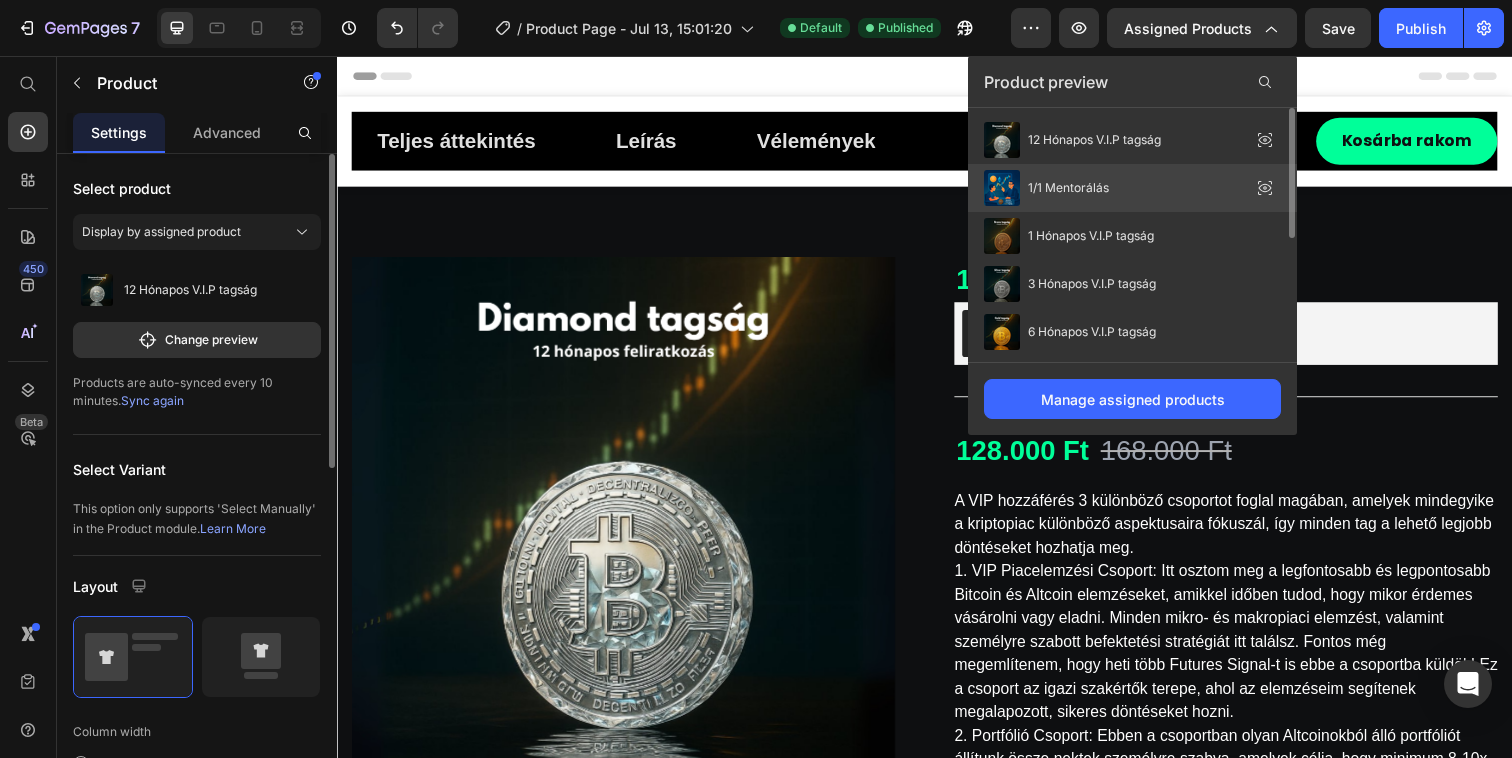 click on "1/1 Mentorálás" 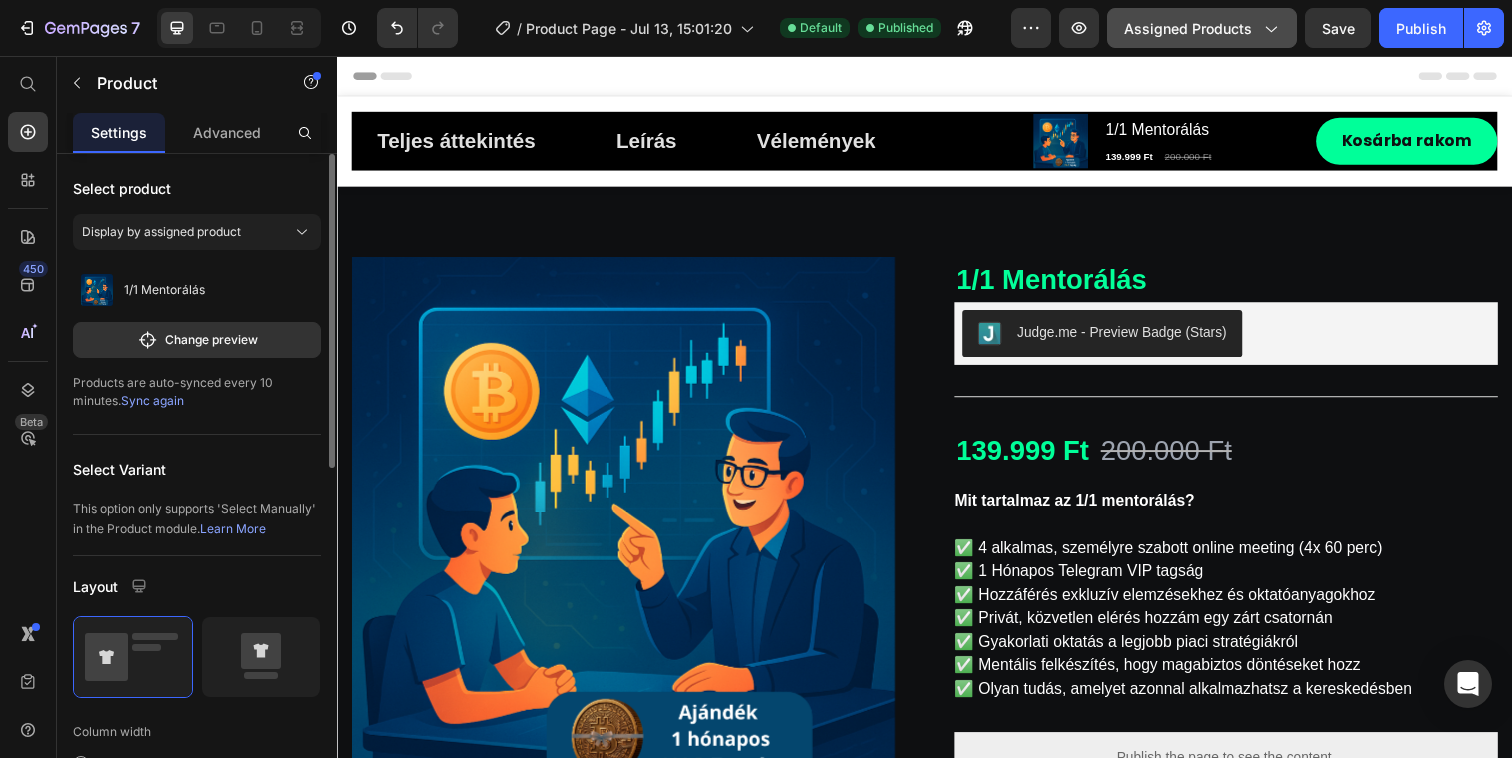 click on "Assigned Products" at bounding box center [1202, 28] 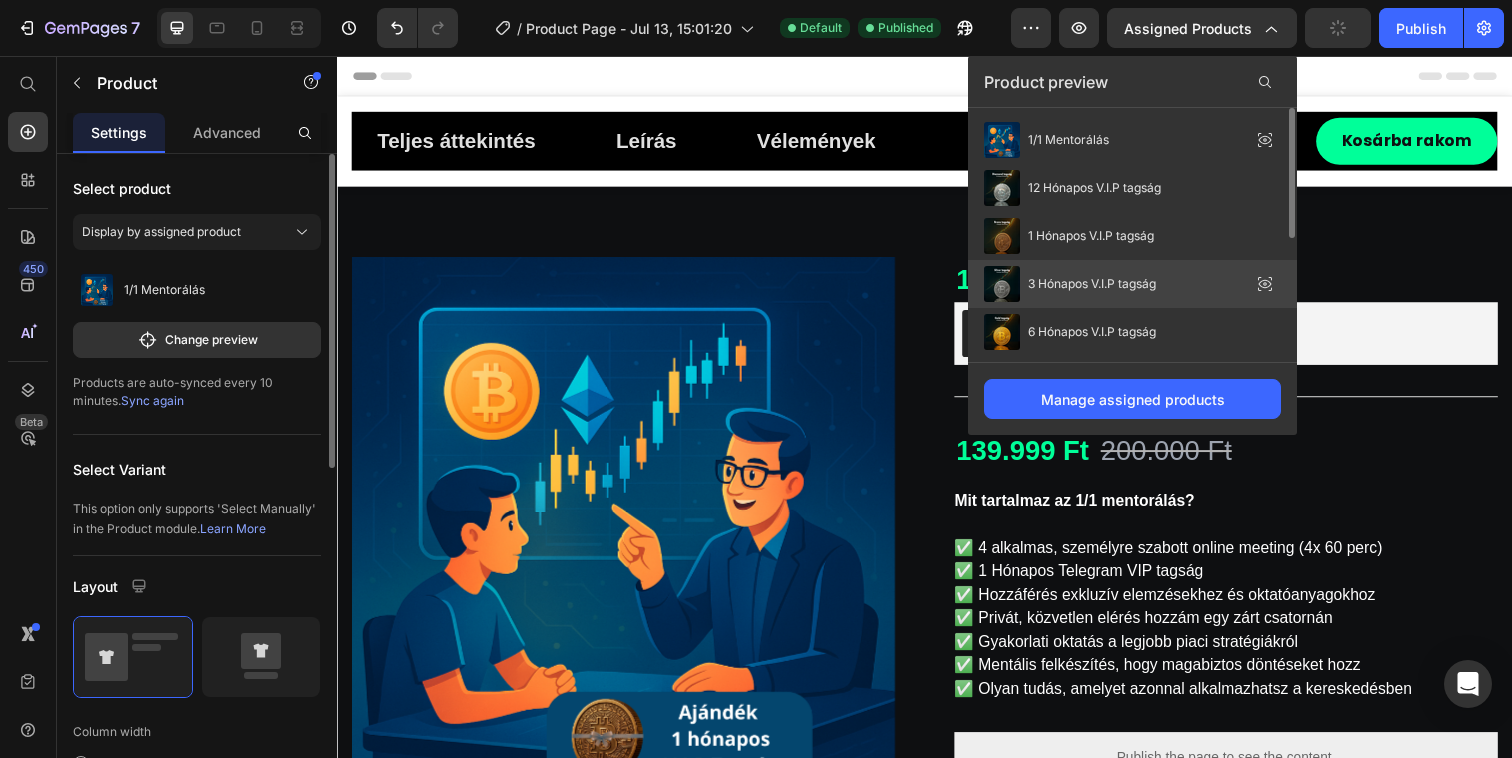 click on "3 Hónapos V.I.P tagság" at bounding box center (1070, 284) 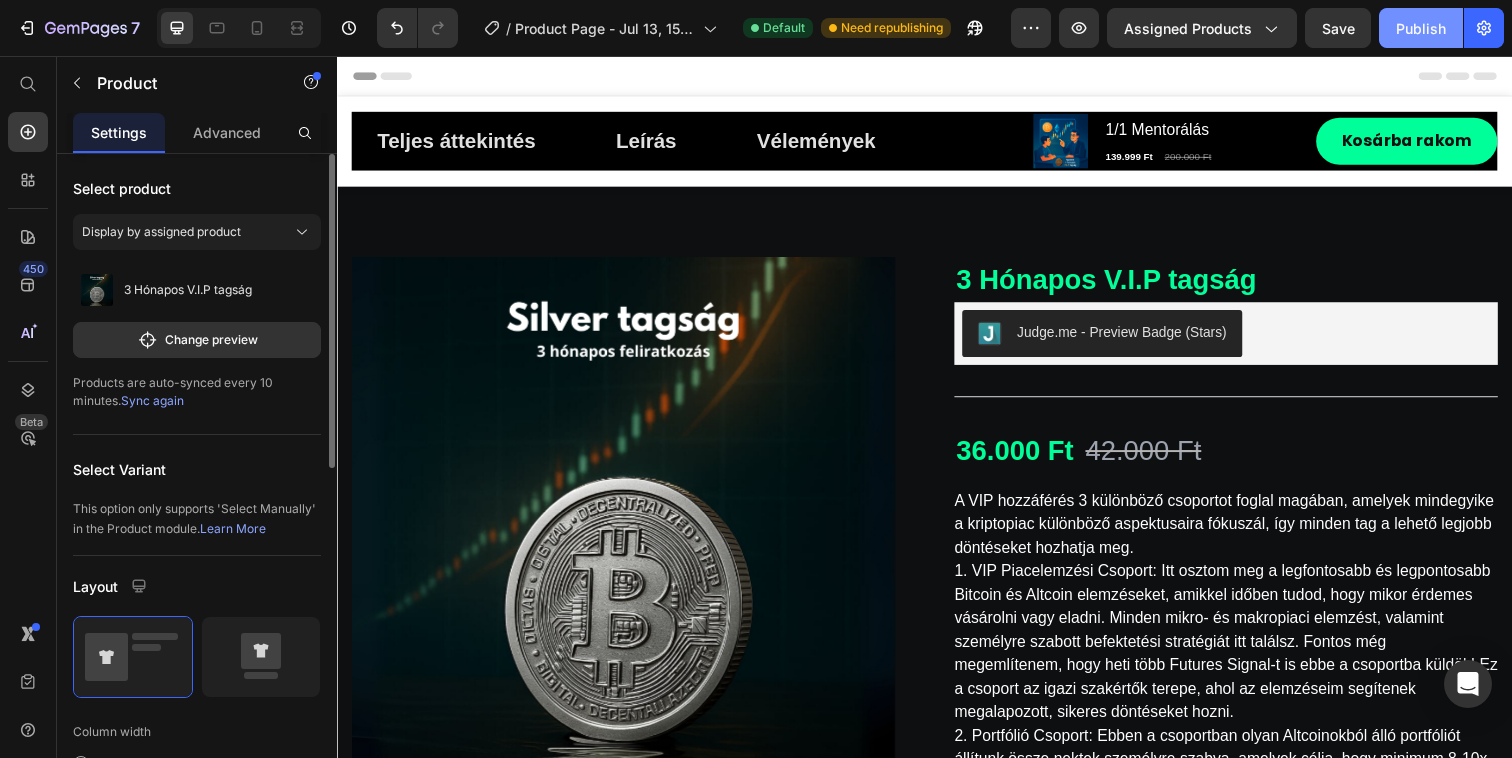 click on "Publish" at bounding box center [1421, 28] 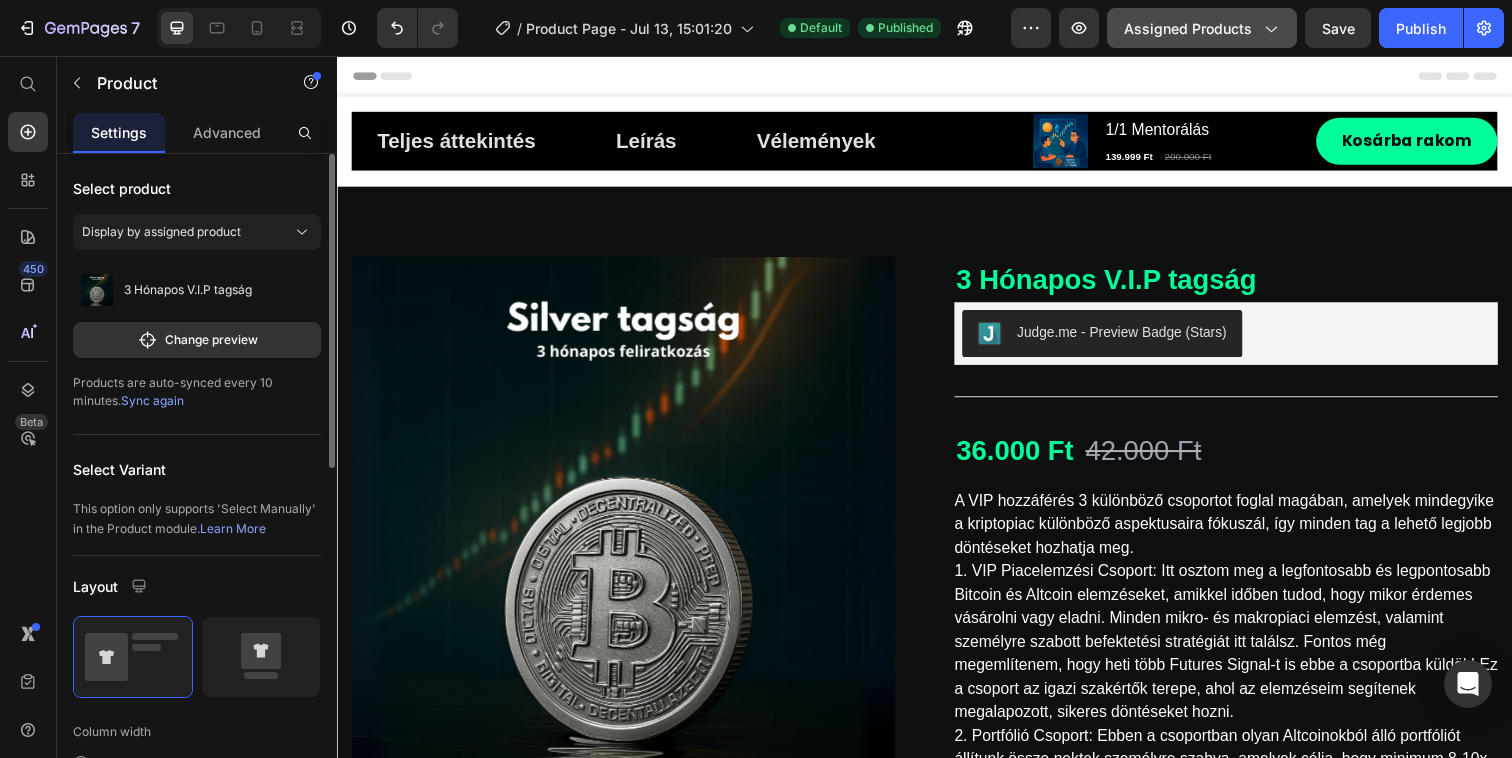 click on "Assigned Products" at bounding box center [1202, 28] 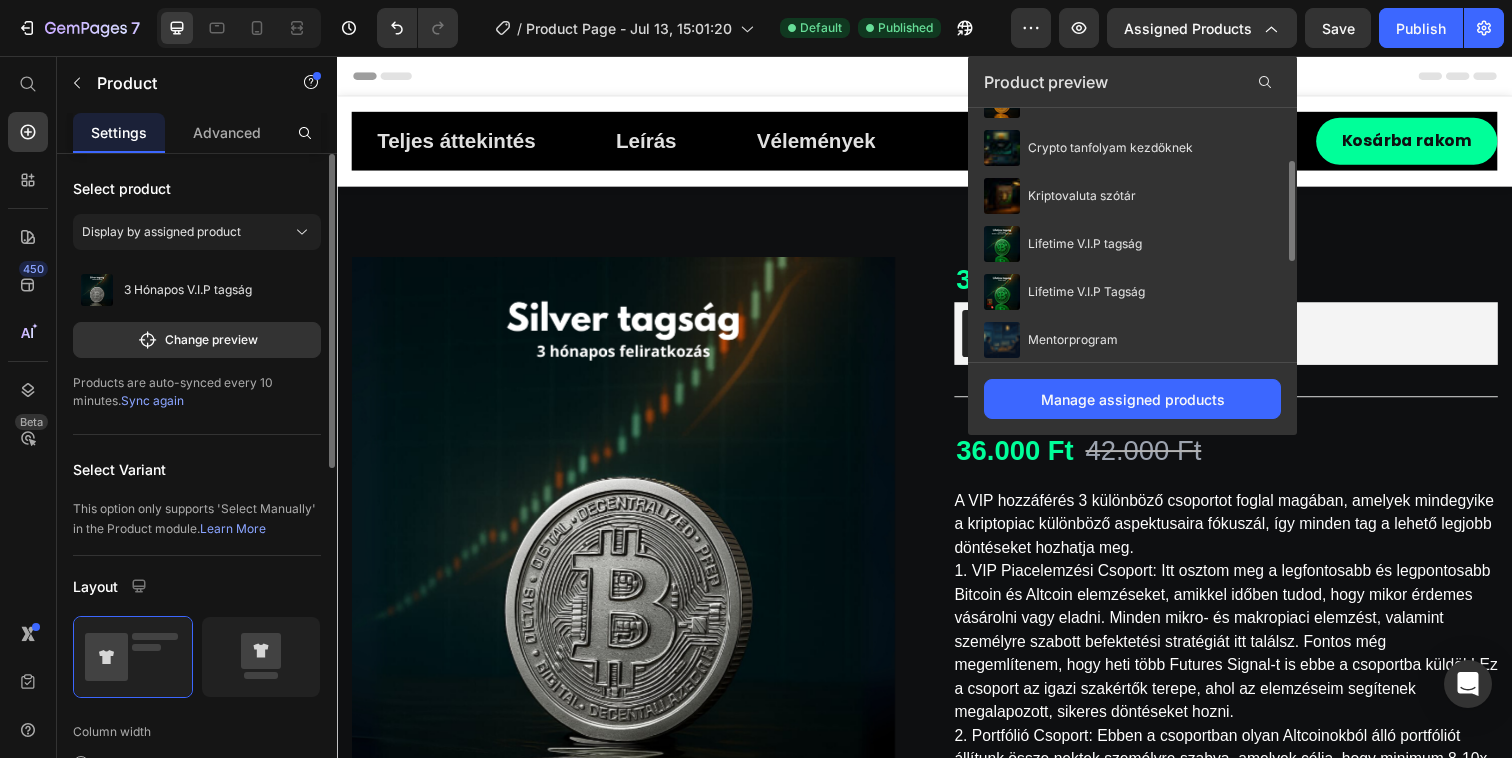 scroll, scrollTop: 0, scrollLeft: 0, axis: both 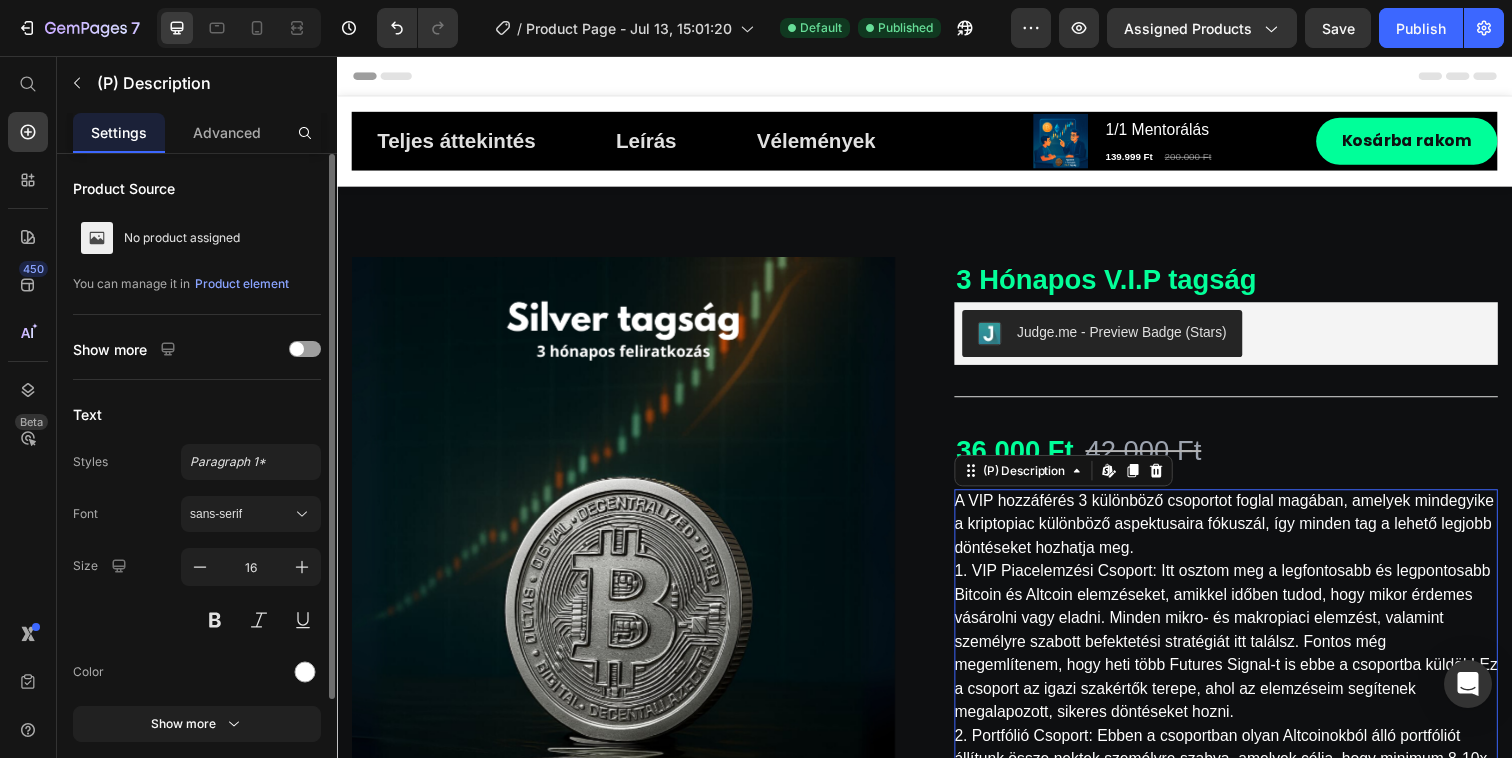 click on "1. VIP Piacelemzési Csoport: Itt osztom meg a legfontosabb és legpontosabb Bitcoin és Altcoin elemzéseket, amikkel időben tudod, hogy mikor érdemes vásárolni vagy eladni. Minden mikro- és makropiaci elemzést, valamint személyre szabott befektetési stratégiát itt találsz. Fontos még megemlítenem, hogy heti több Futures Signal-t is ebbe a csoportba küldök! Ez a csoport az igazi szakértők terepe, ahol az elemzéseim segítenek megalapozott, sikeres döntéseket hozni." at bounding box center [1244, 653] 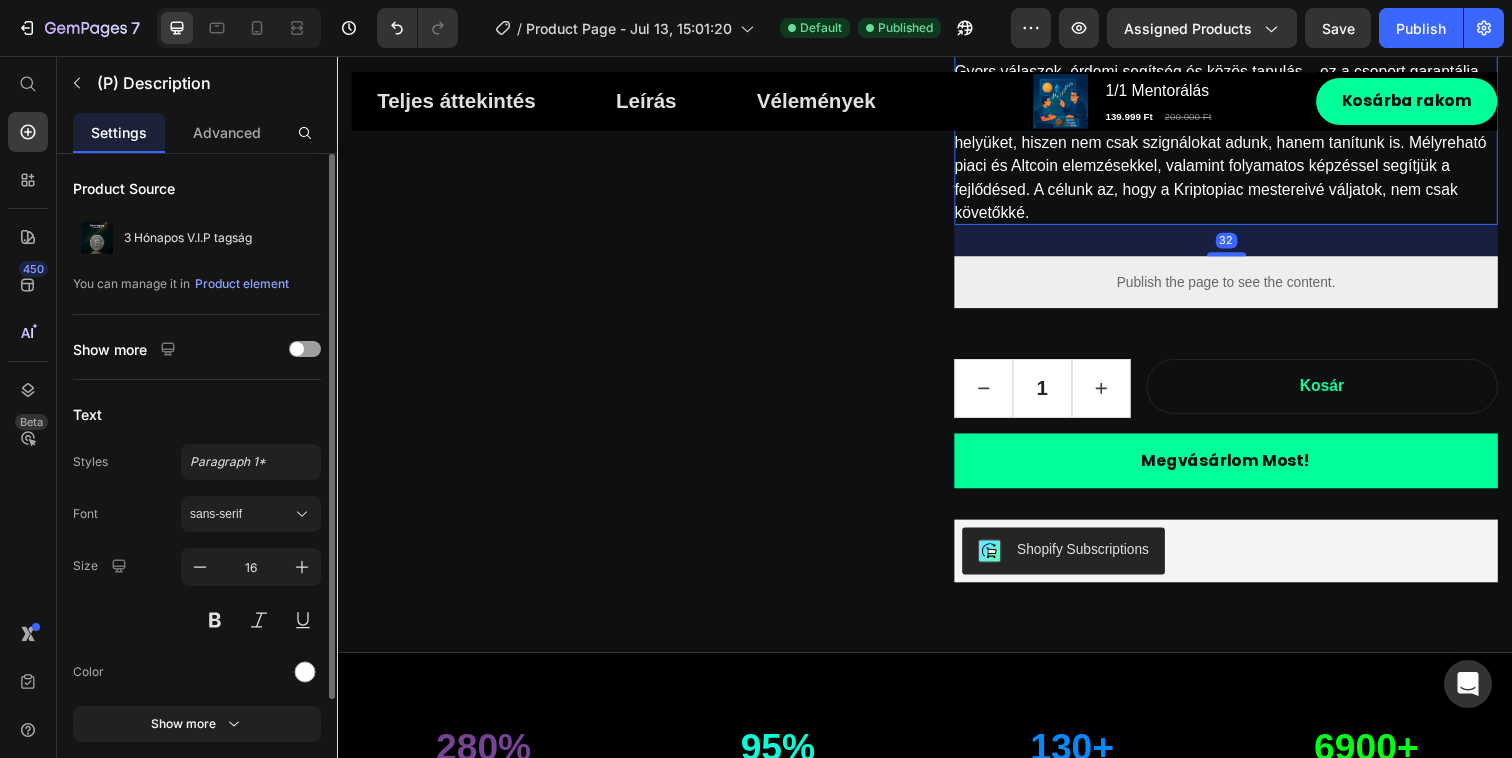 scroll, scrollTop: 868, scrollLeft: 0, axis: vertical 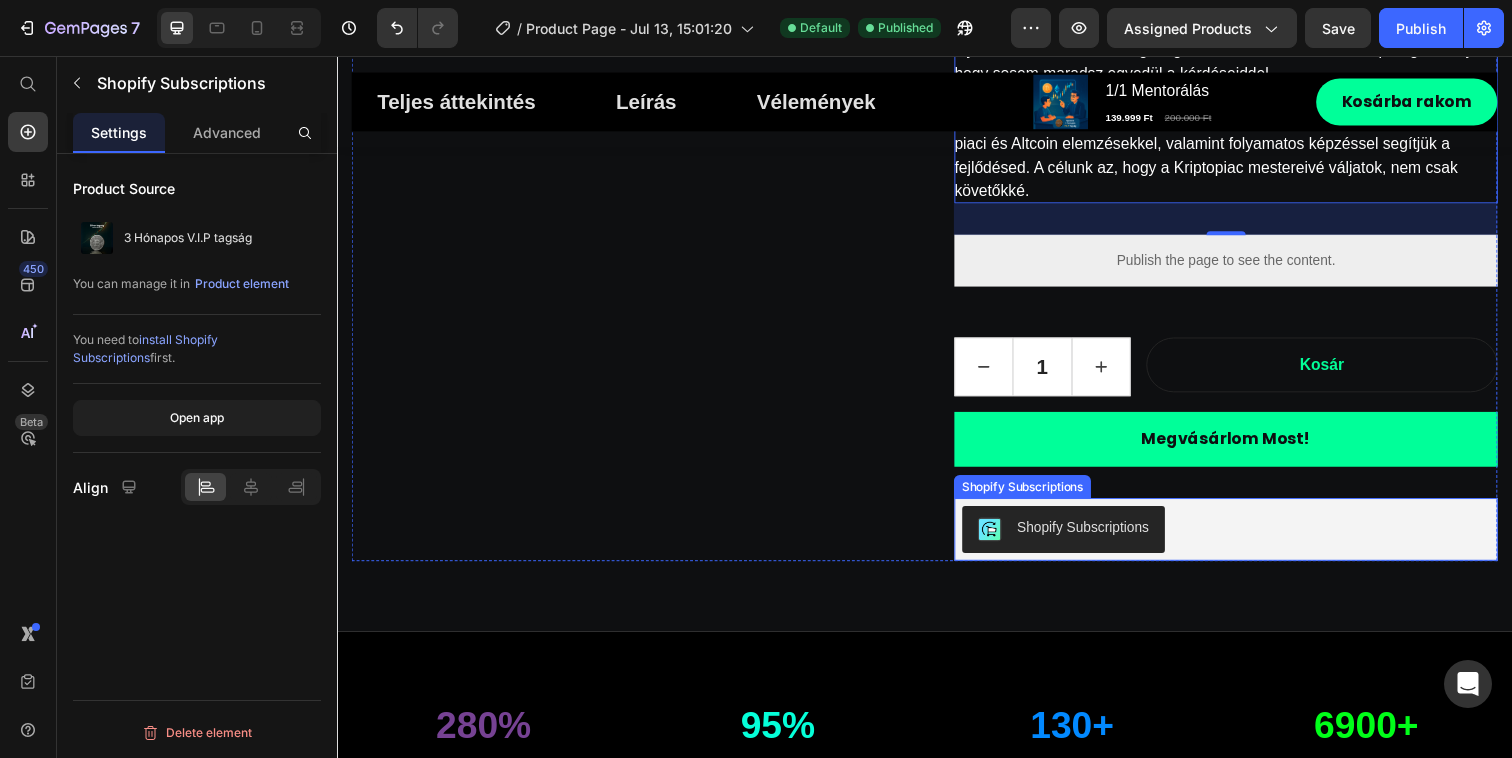 click on "Shopify Subscriptions" at bounding box center [1244, 539] 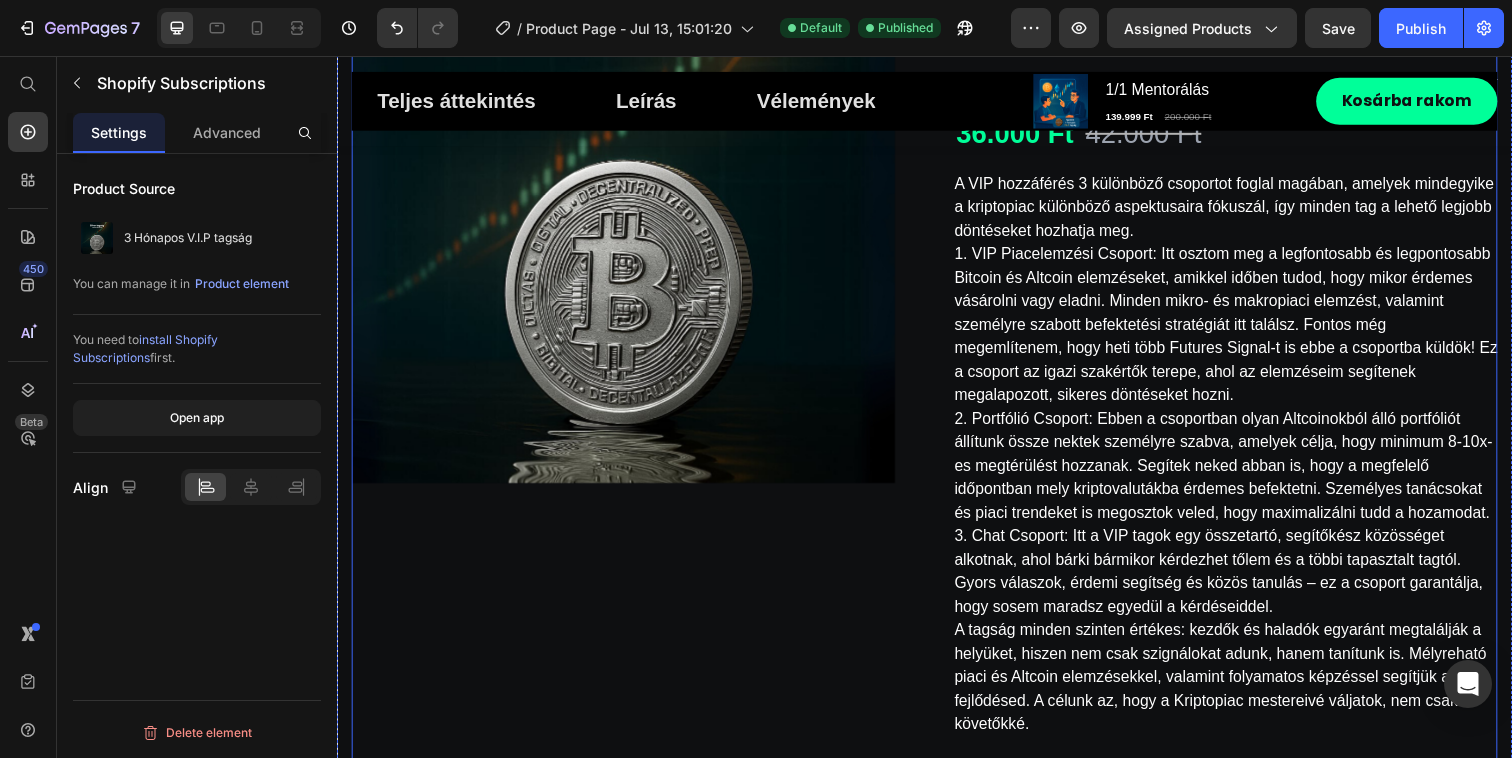 scroll, scrollTop: 0, scrollLeft: 0, axis: both 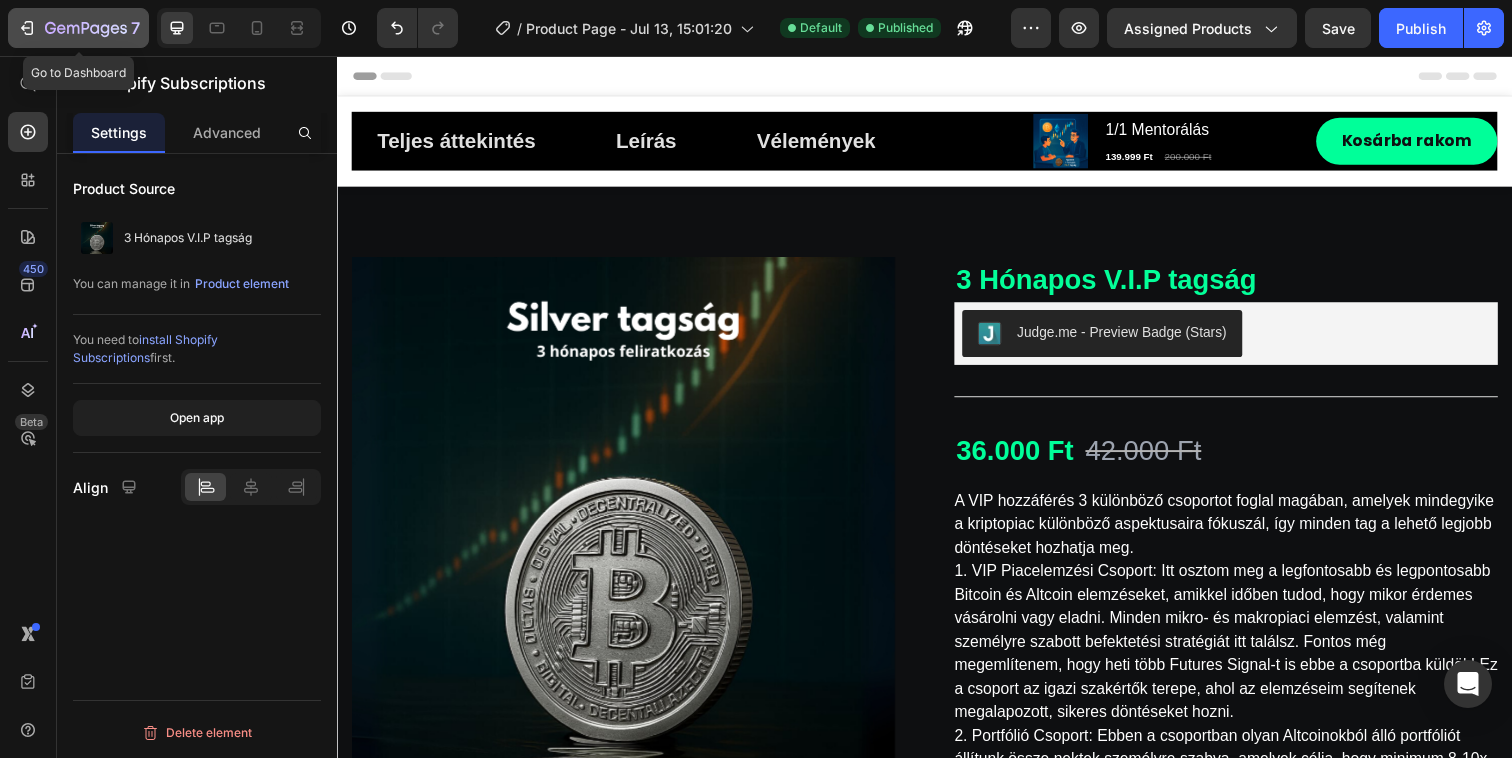 click on "7" 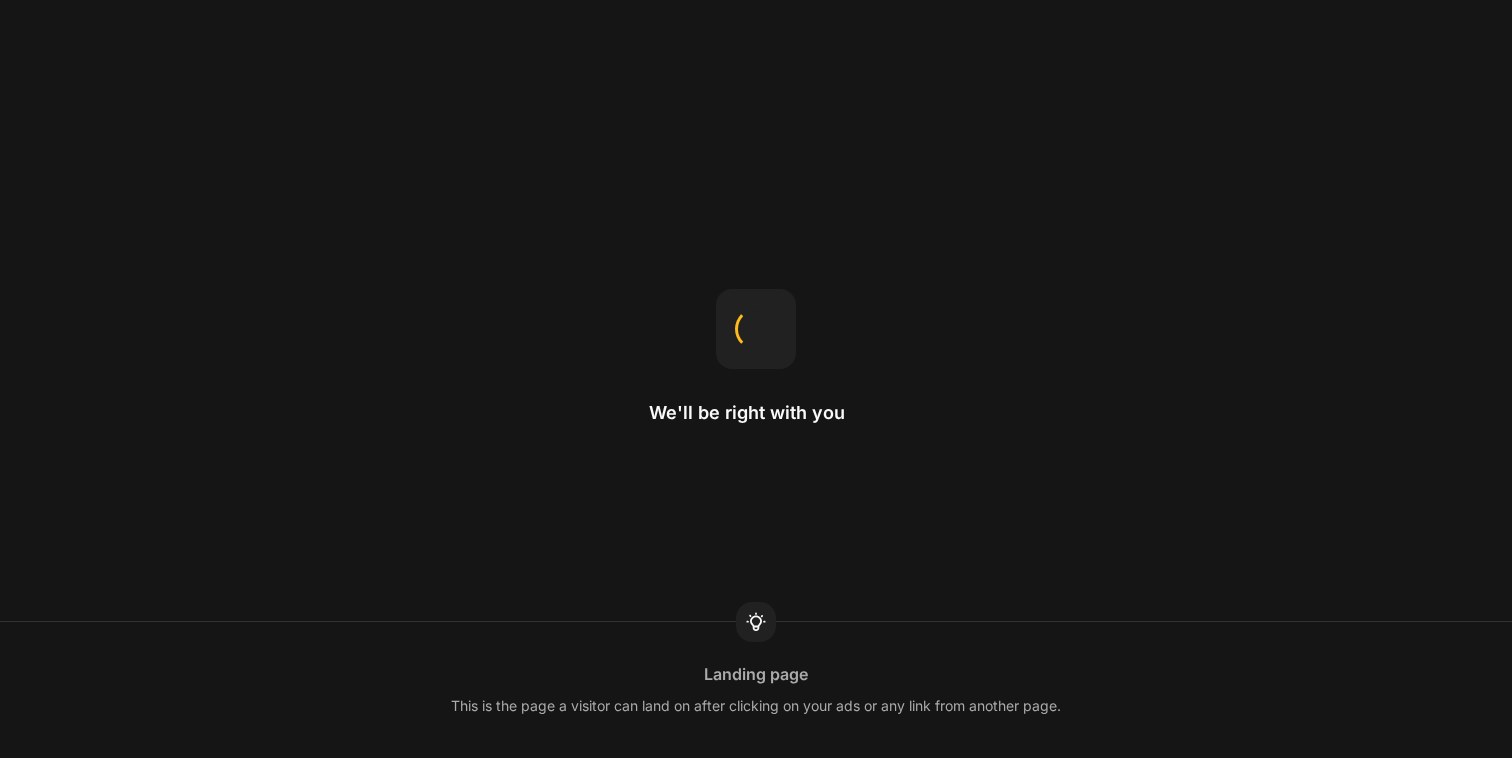 scroll, scrollTop: 0, scrollLeft: 0, axis: both 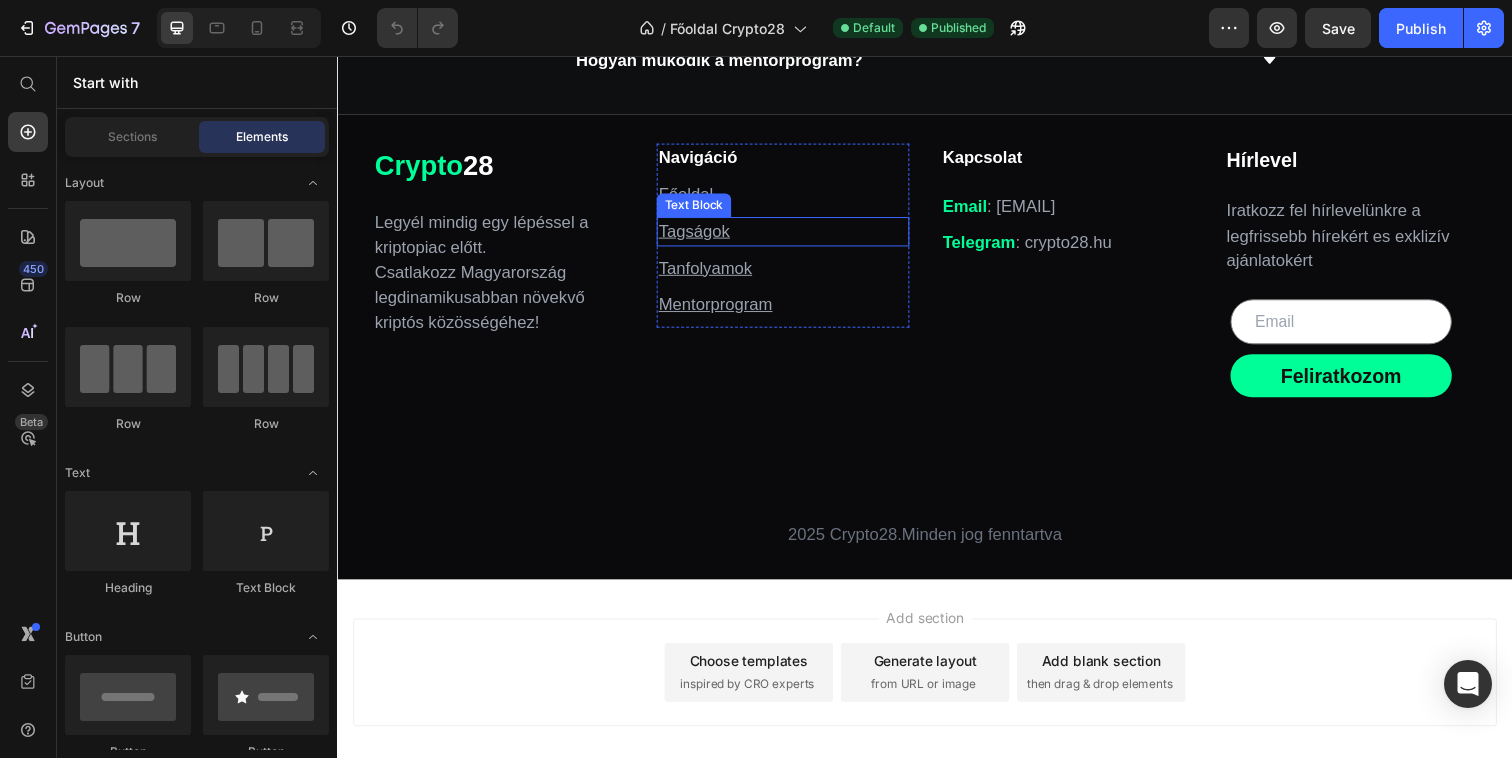 click on "Tagságok" at bounding box center [701, 234] 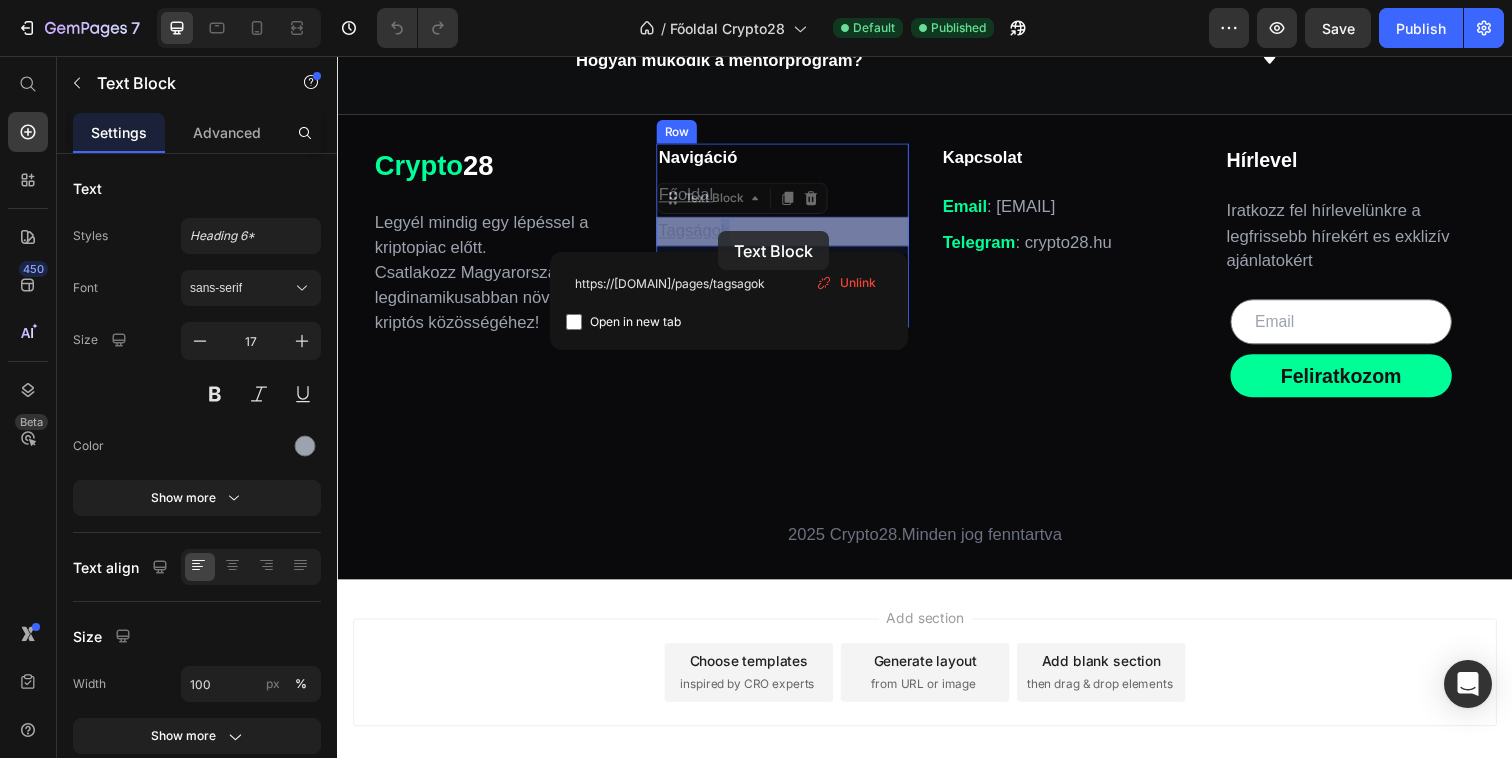 drag, startPoint x: 736, startPoint y: 233, endPoint x: 726, endPoint y: 235, distance: 10.198039 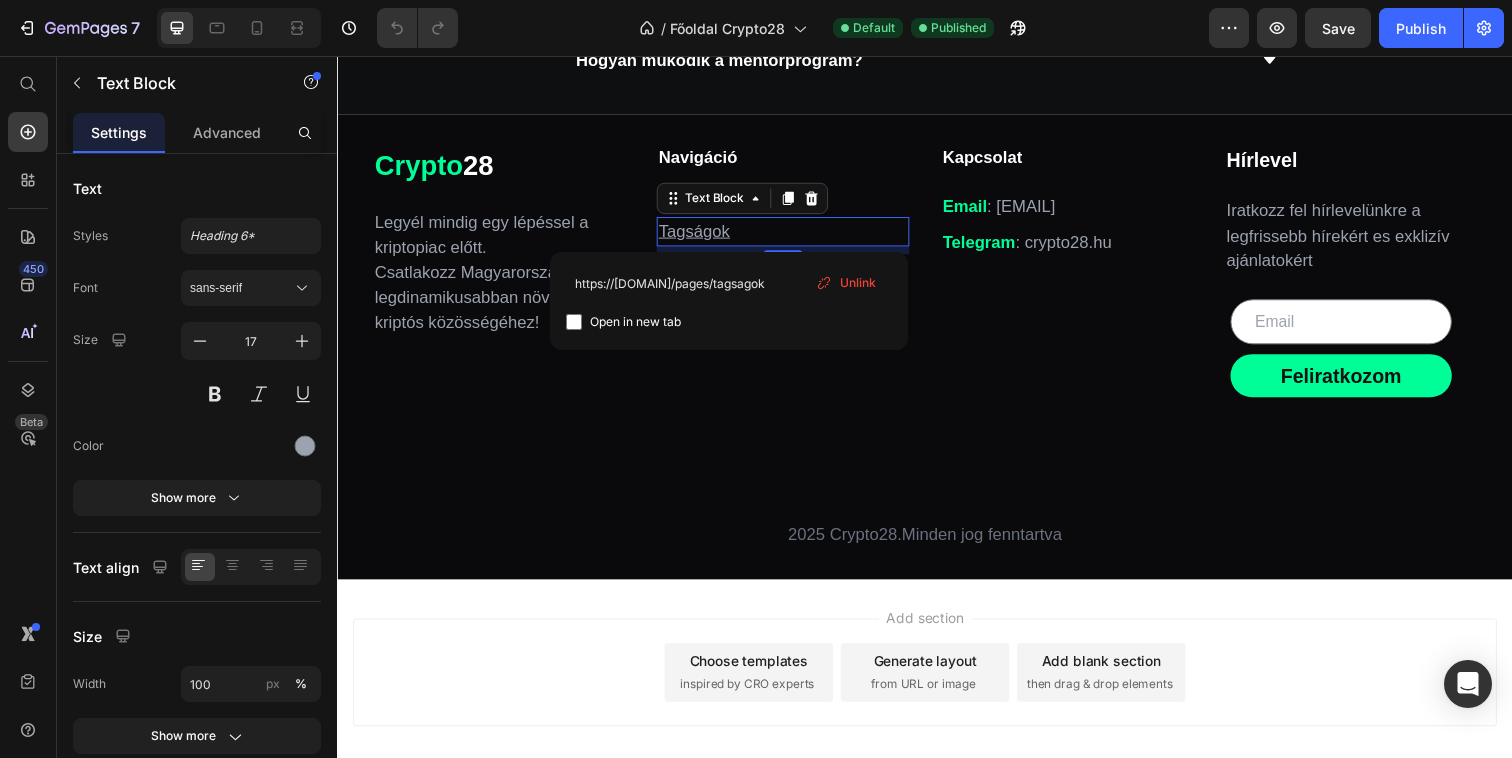 click on "Unlink" at bounding box center [858, 283] 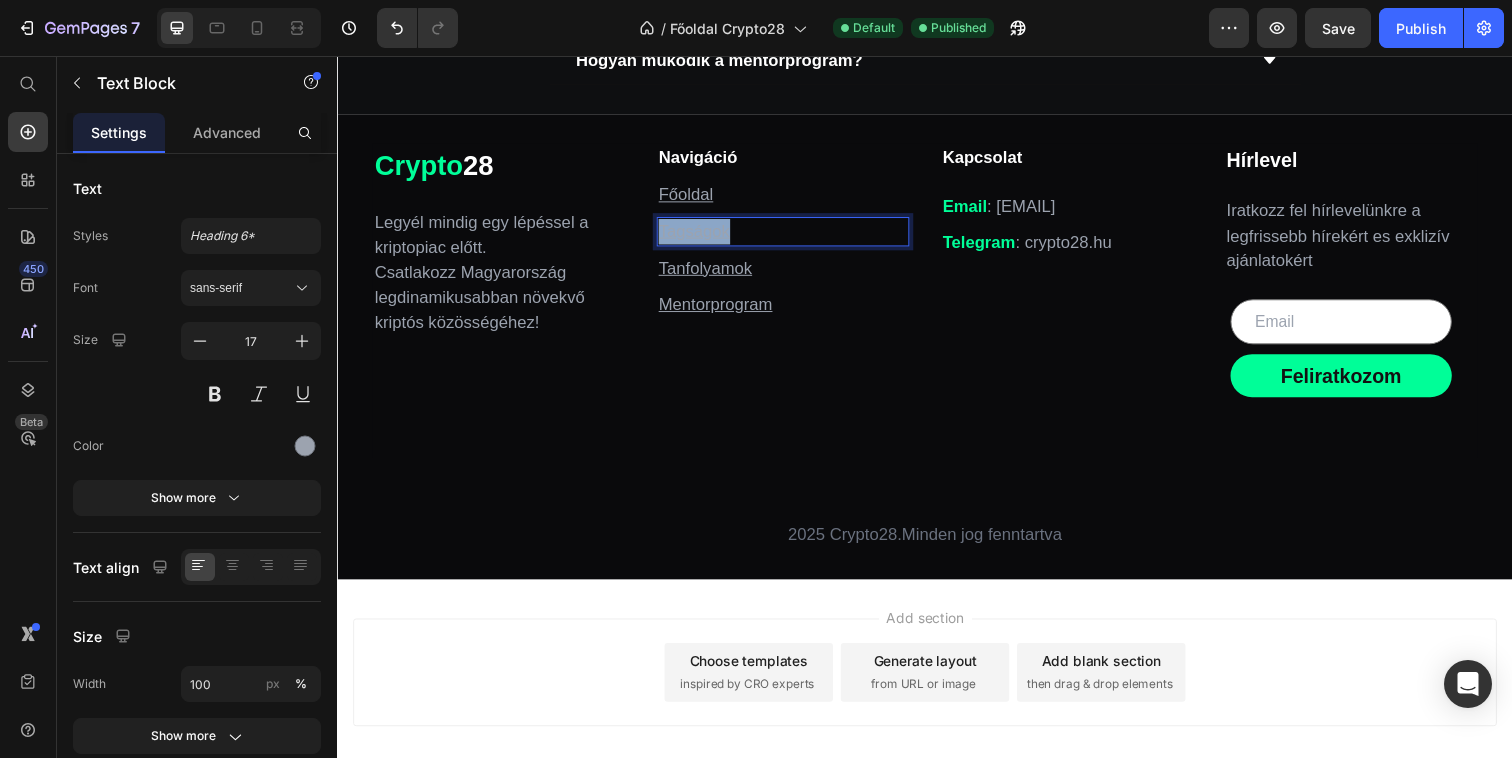 click on "Tagságok" at bounding box center (701, 234) 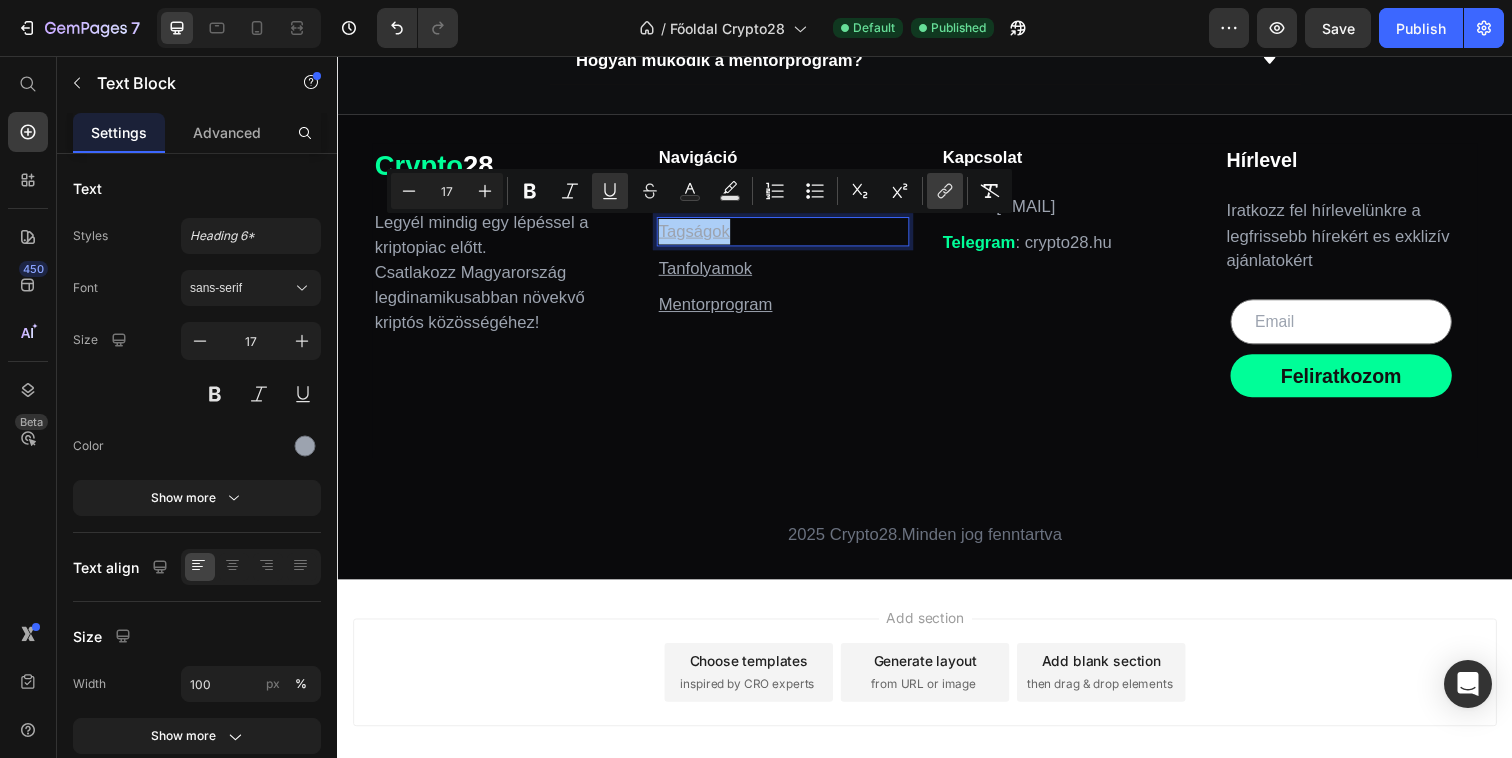 click on "link" at bounding box center [945, 191] 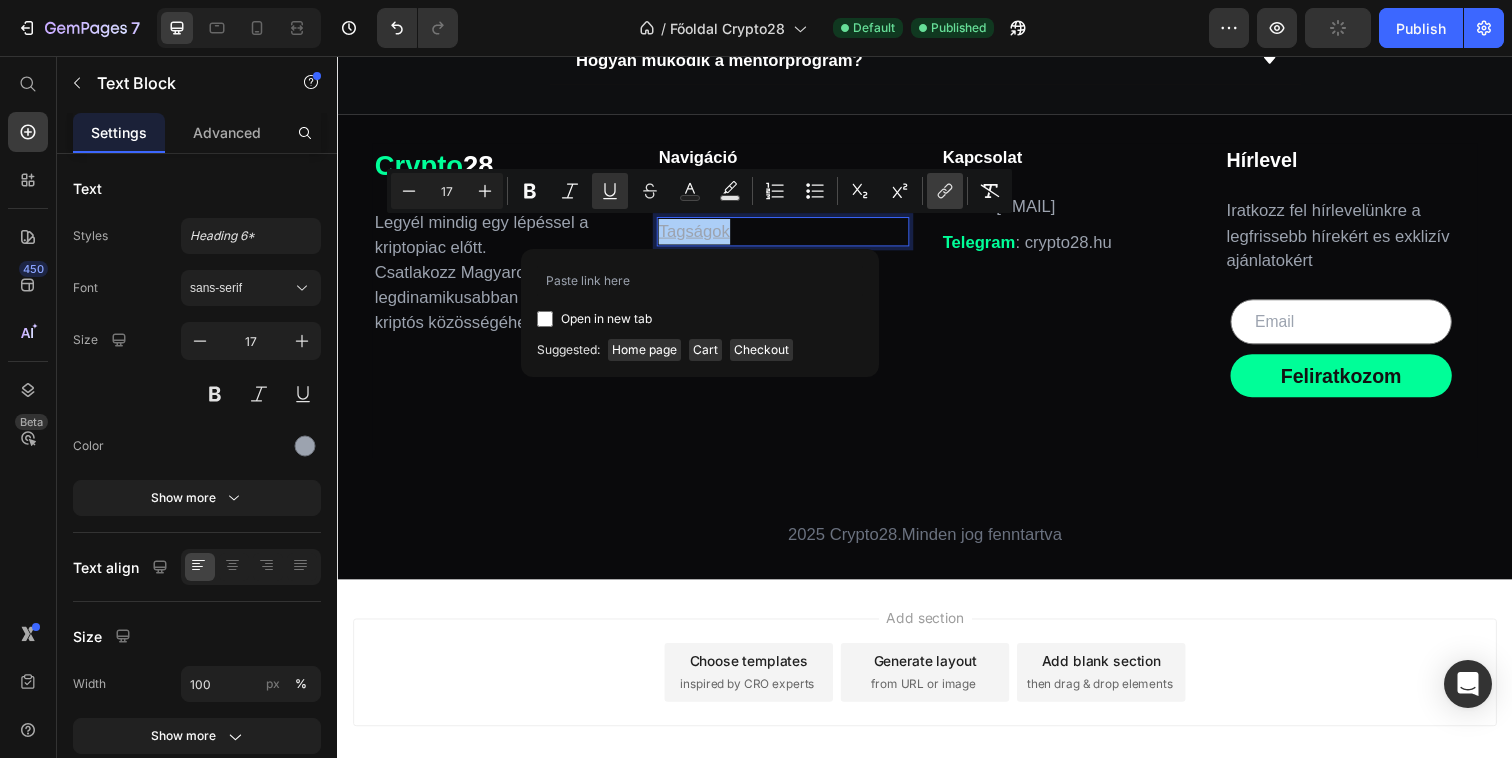 type on "https://crypto28.hu/pages/tagsag" 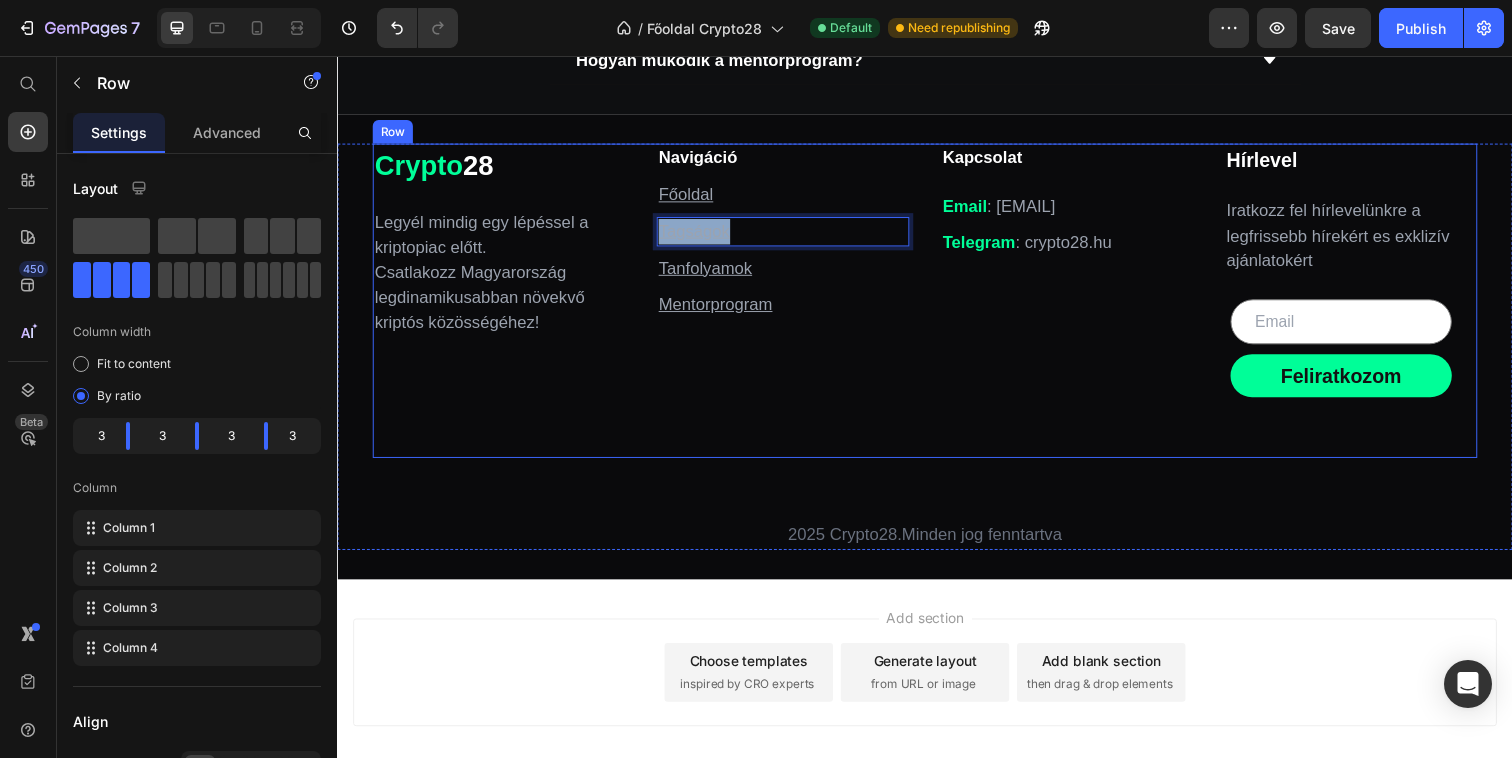 click on "Kapcsolat Text Block Email : info@crypto28.hu Text Block Telegram : c rypto28.hu Text Block Row" at bounding box center [1082, 305] 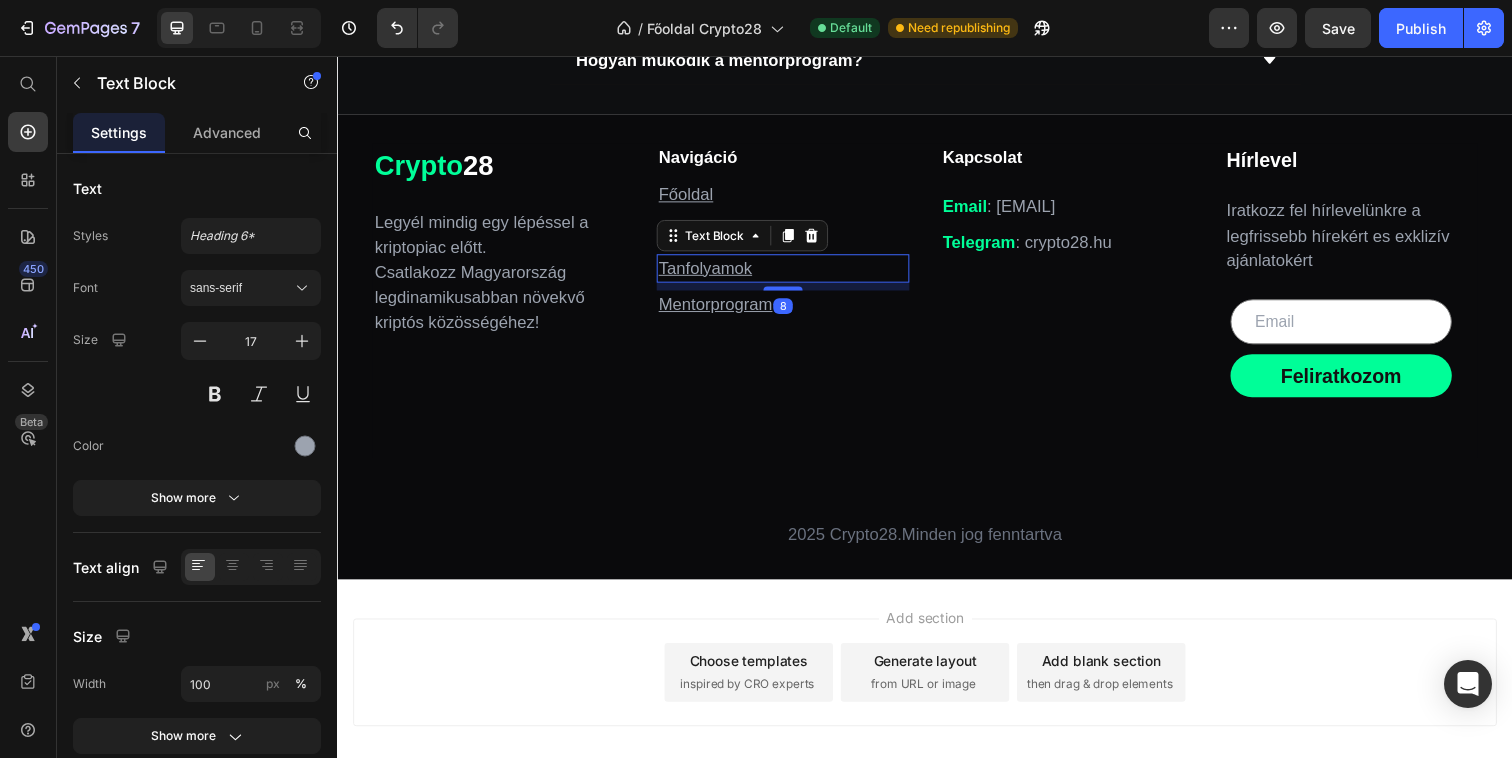 click on "Tanfolyamok" at bounding box center [792, 273] 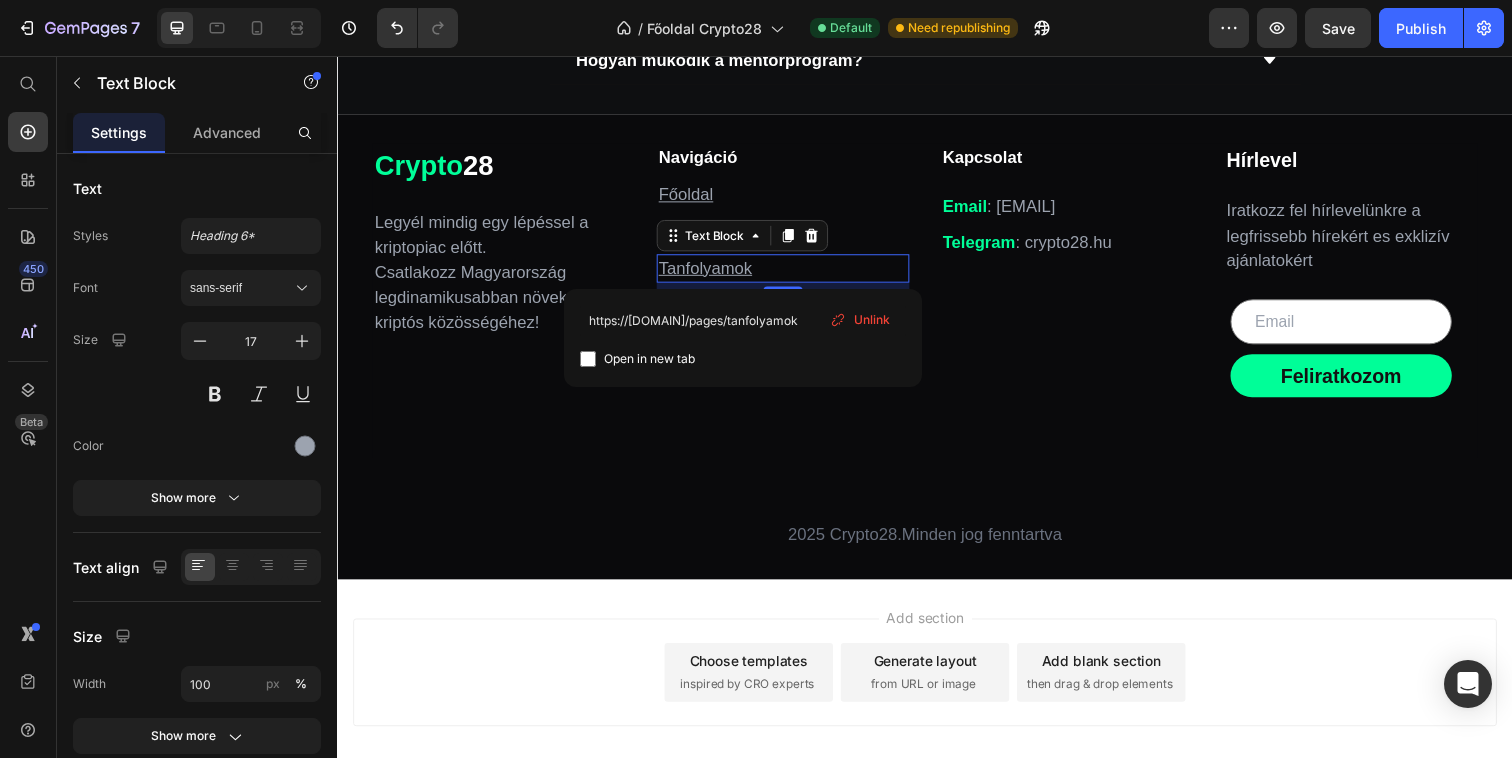 click on "Unlink" at bounding box center (860, 320) 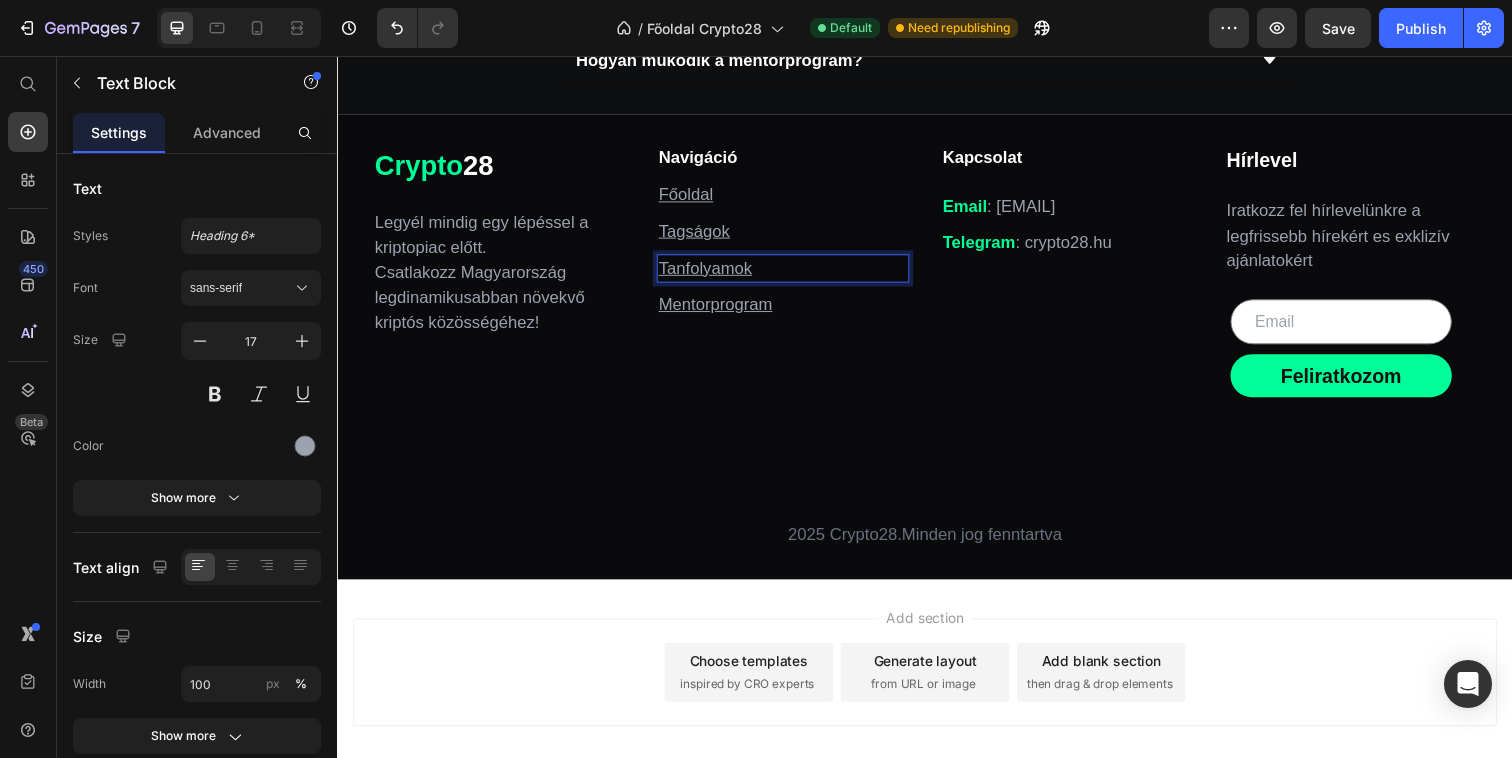 click on "Tanfolyamok" at bounding box center [792, 273] 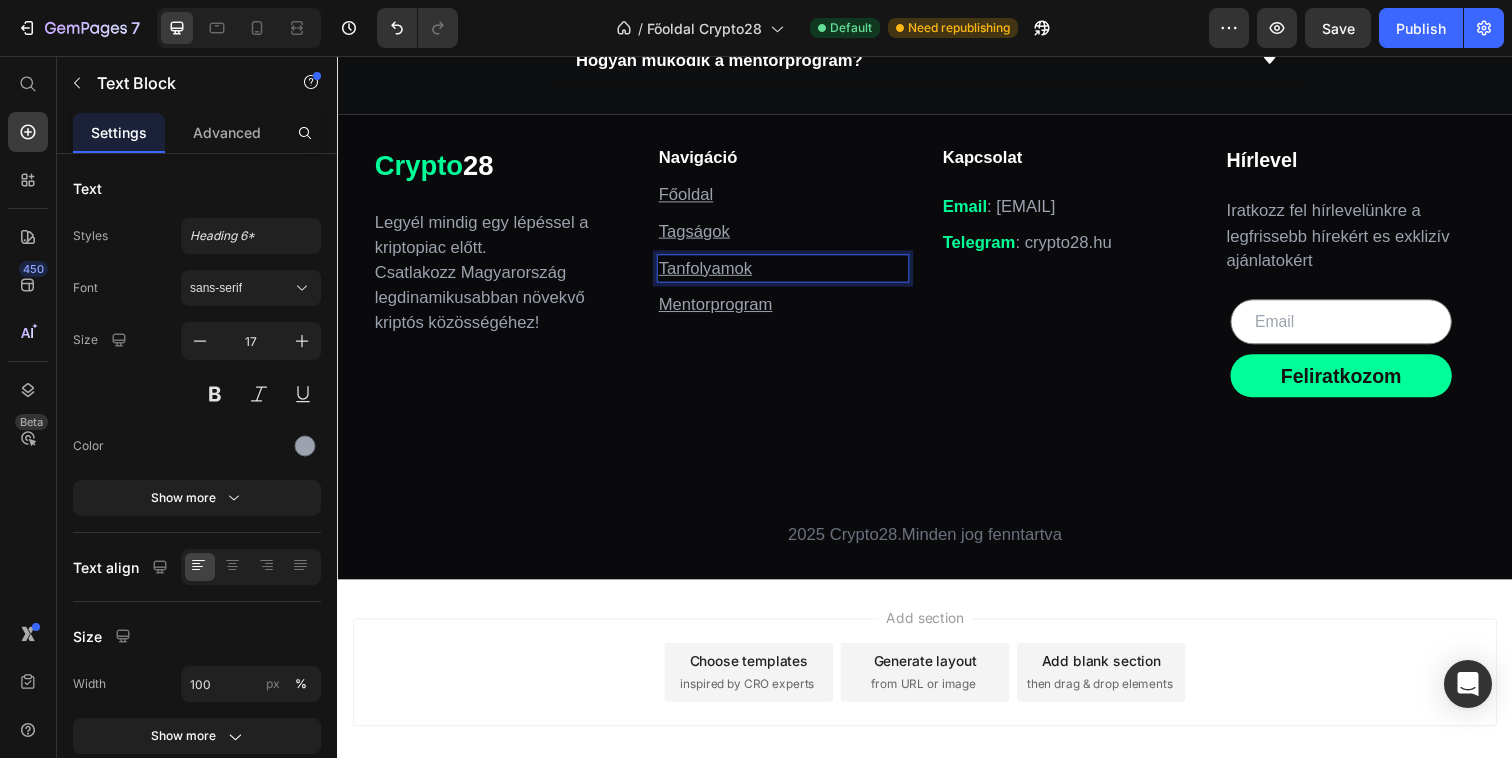 click on "Tanfolyamok" at bounding box center (712, 272) 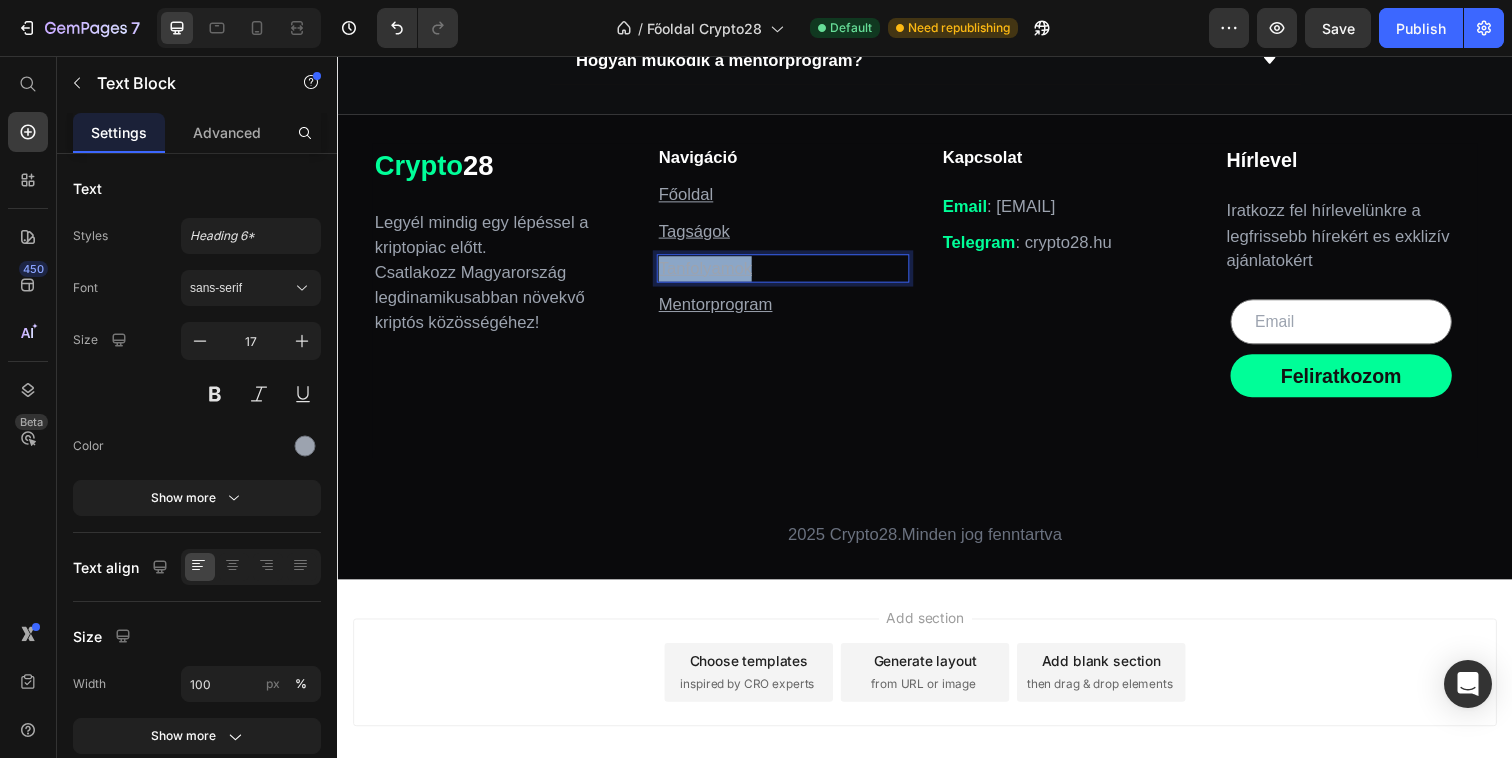 click on "Tanfolyamok" at bounding box center [712, 272] 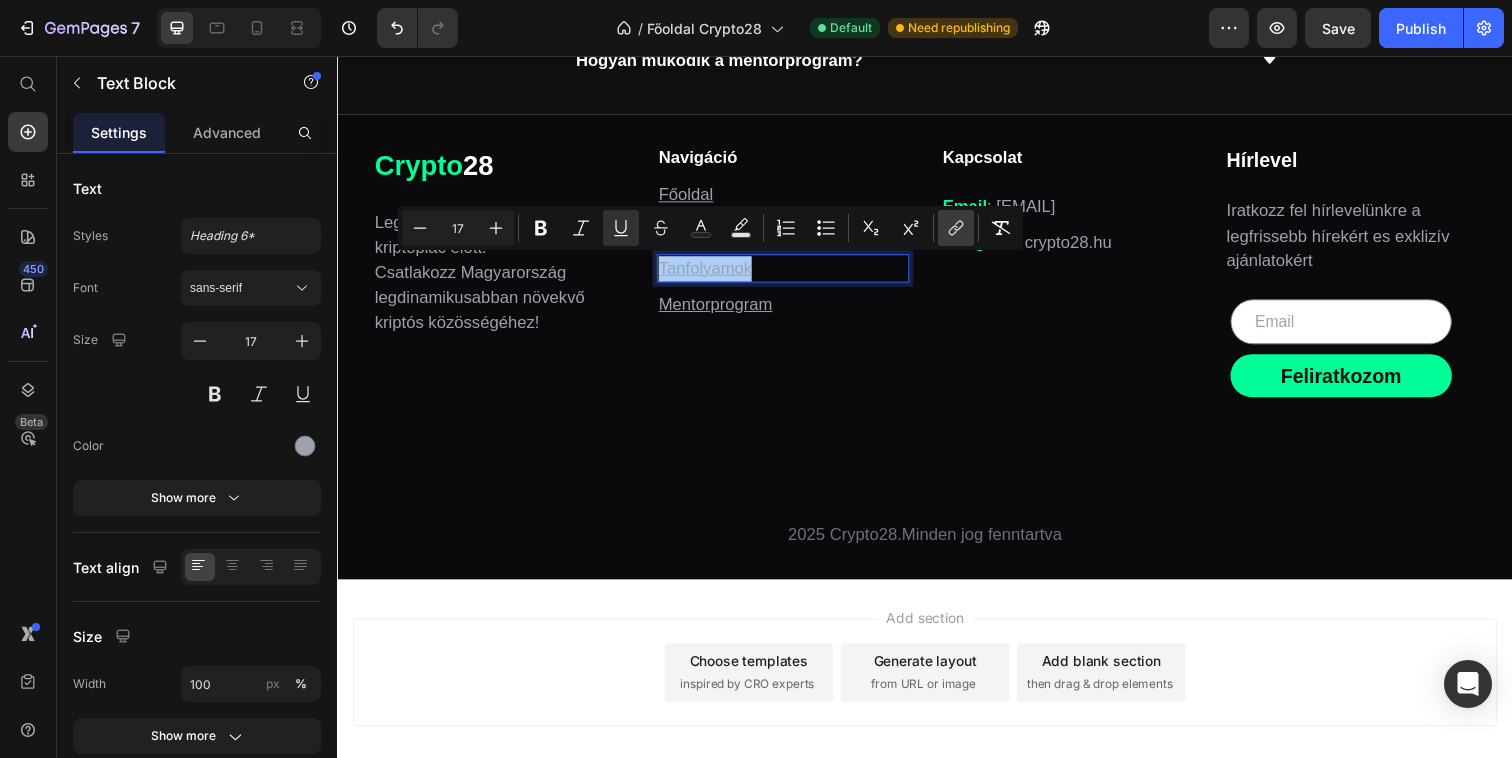 click on "link" at bounding box center (956, 228) 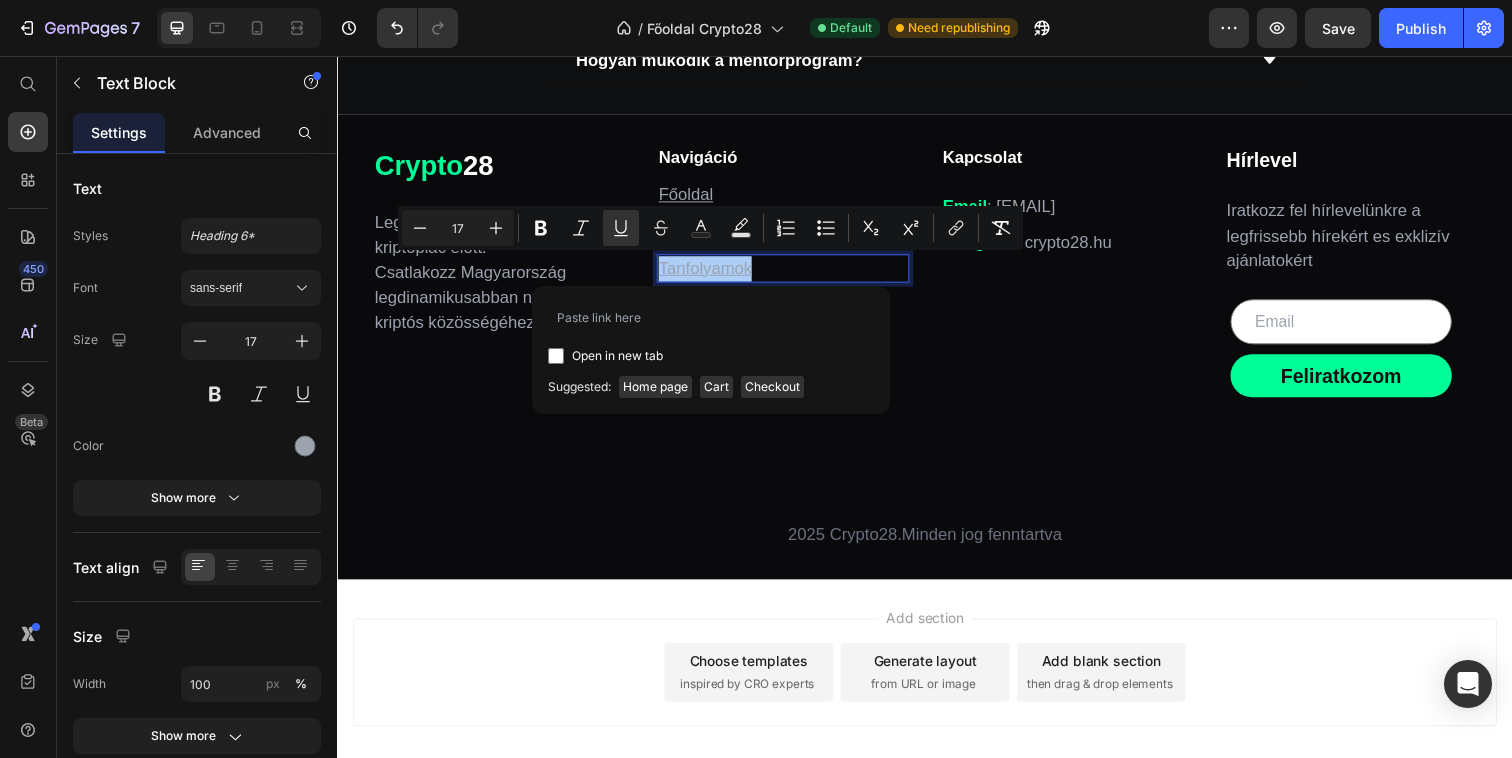 type on "https://crypto28.hu/pages/tanfolyam" 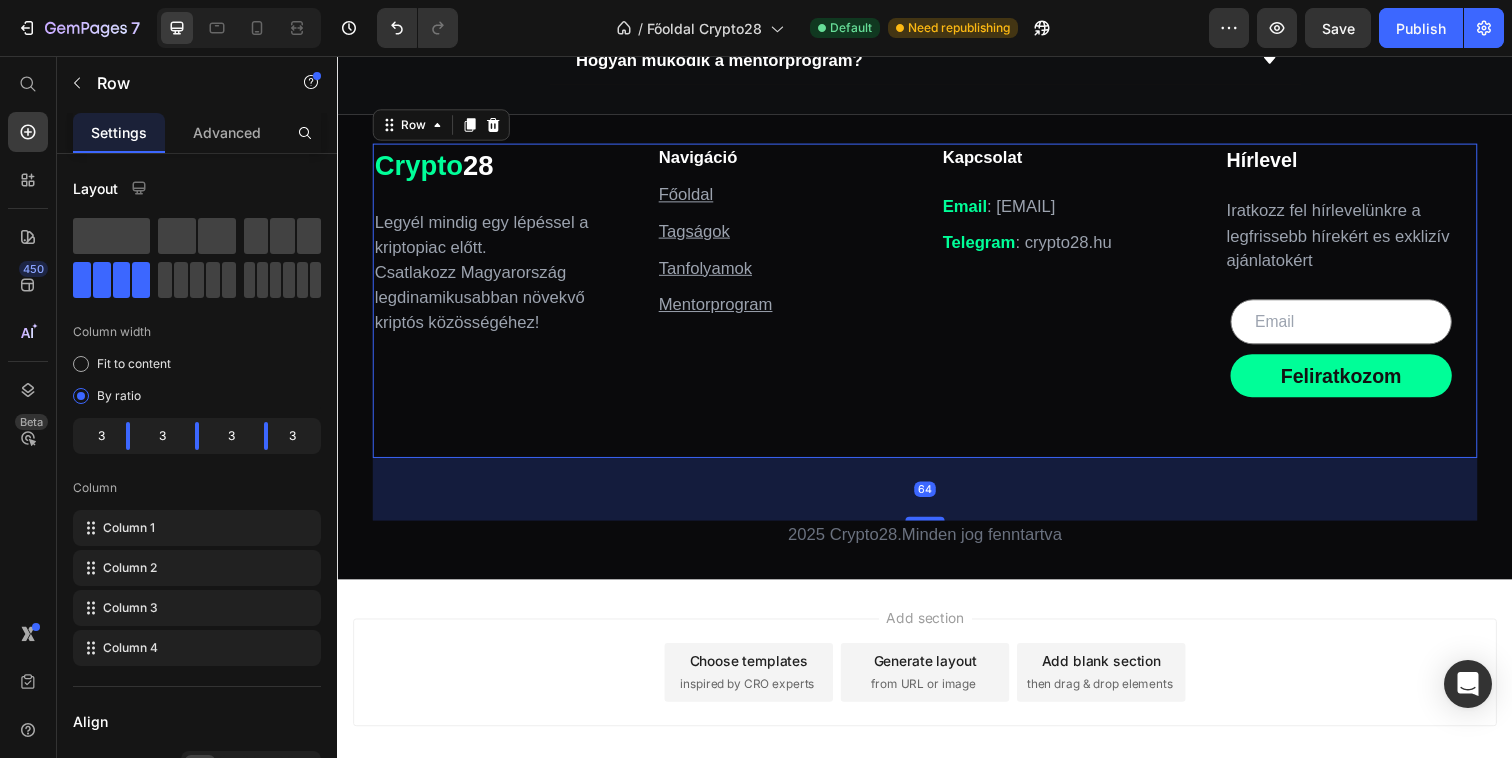 click on "Crypto 28 Text Block Legyél mindig egy lépéssel a kriptopiac előtt.  Csatlakozz Magyarország legdinamikusabban növekvő kriptós közösségéhez! Text Block Row Navigáció Text Block Főoldal Text Block Tagságok Text Block Tanfolyamok Text Block Mentorprogram Text Block Row Kapcsolat Text Block Email : info@crypto28.hu Text Block Telegram : c rypto28.hu Text Block Row Hírlevel Text Block Iratkozz fel hírlevelünkre a legfrissebb hírekért es exklizív ajánlatokért Text Block Email Field Feliratkozom Submit Button Row Newsletter Row Row   64" at bounding box center [937, 305] 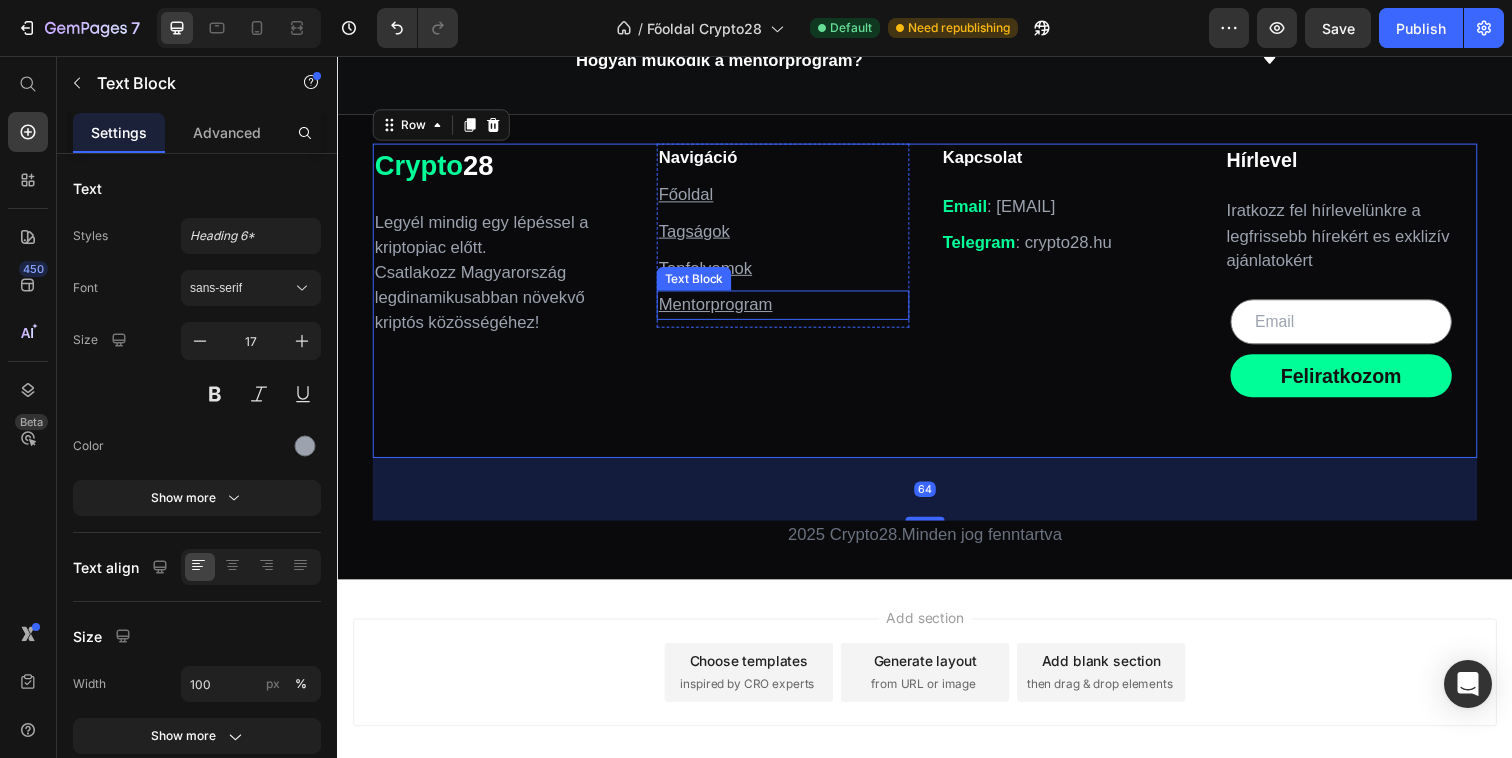 click on "Mentorprogram" at bounding box center (723, 309) 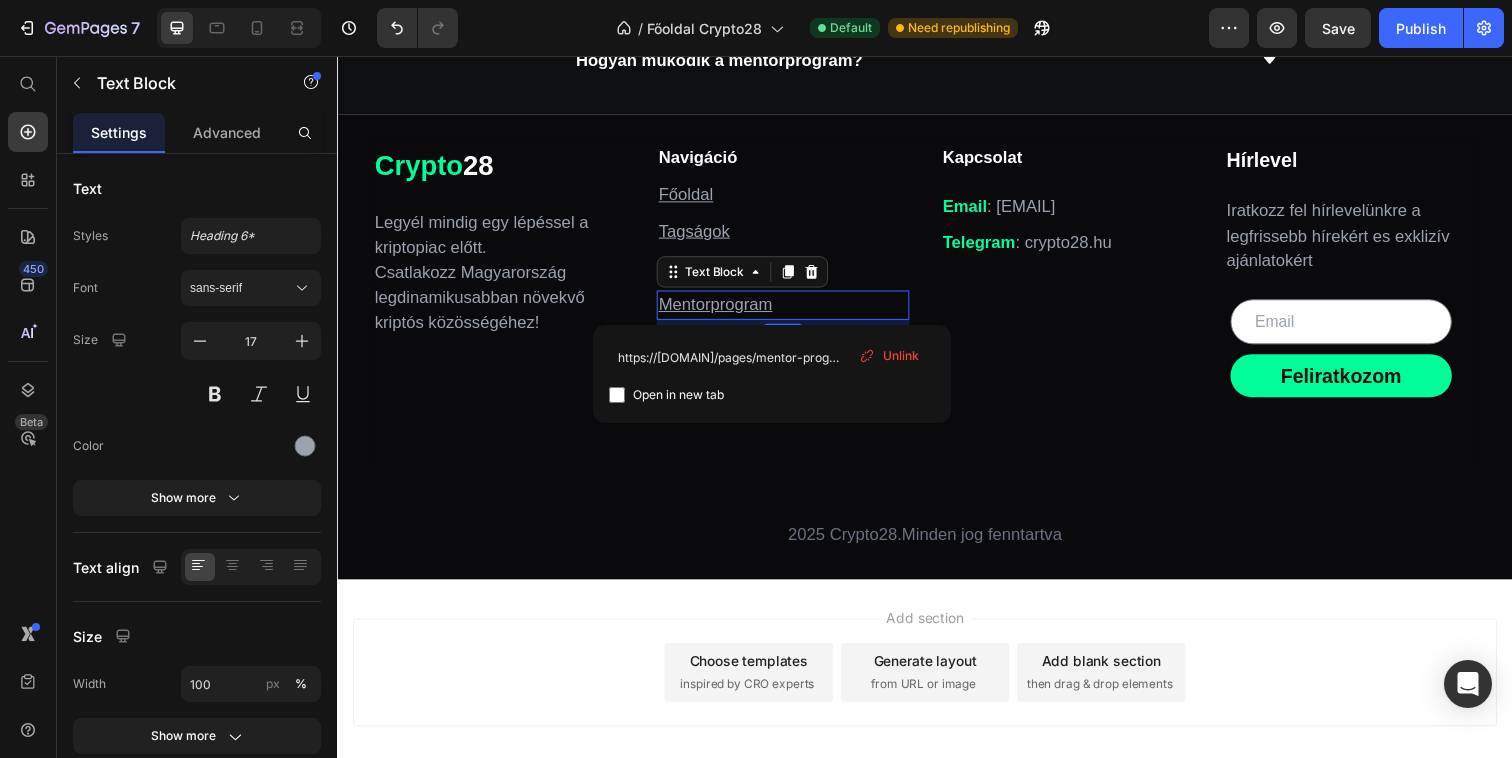 click on "Mentorprogram" at bounding box center [723, 309] 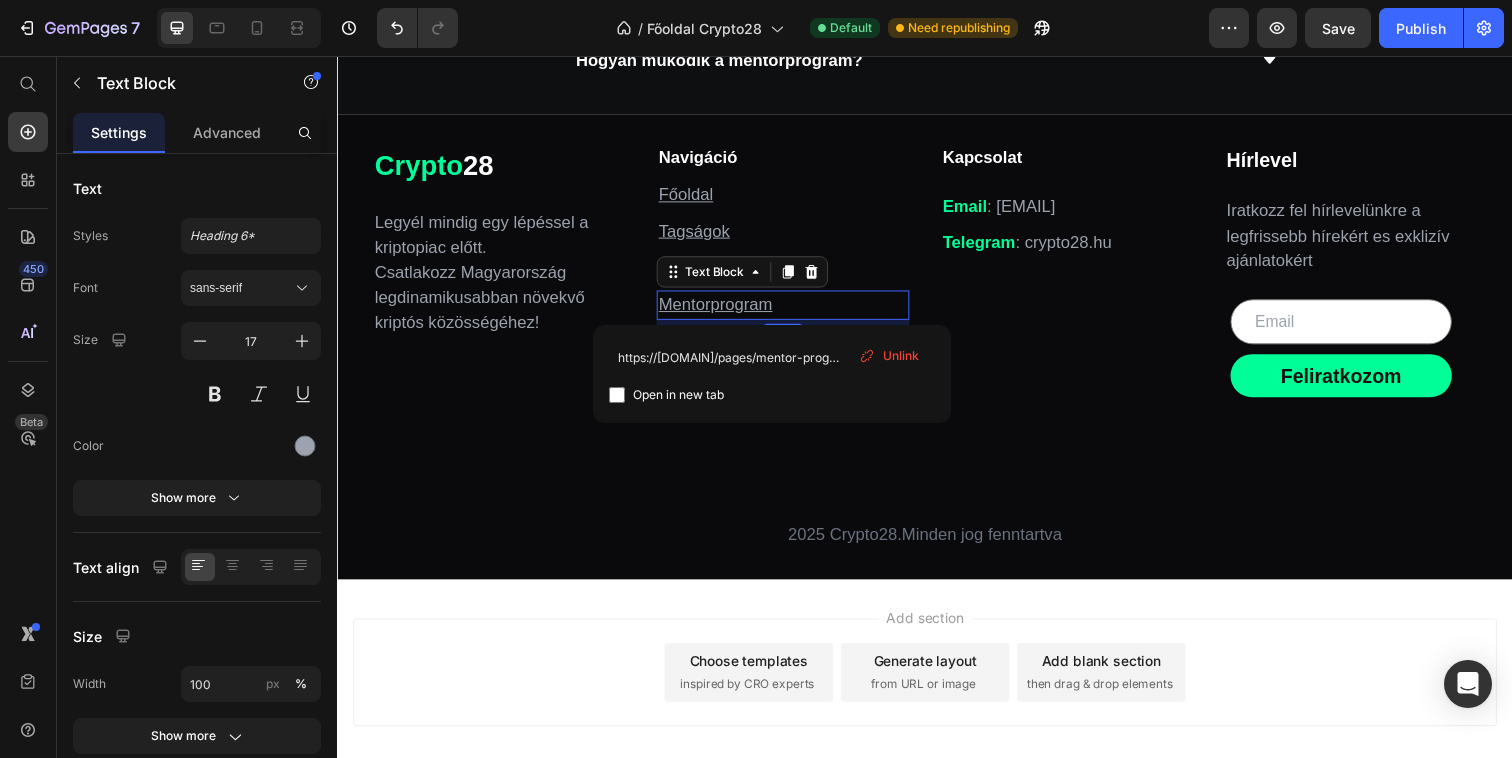 click on "Unlink" at bounding box center (889, 356) 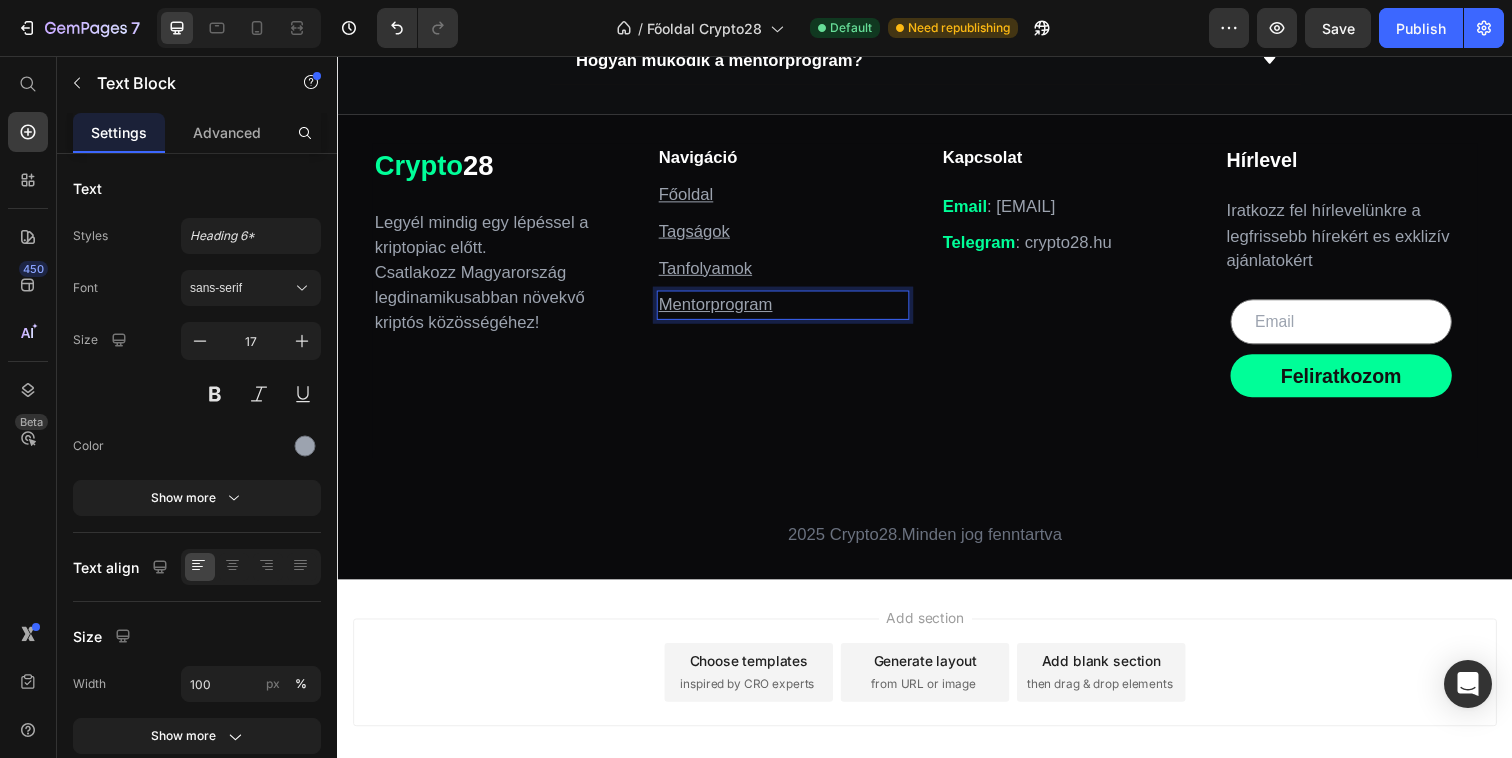 click on "Mentorprogram" at bounding box center [723, 309] 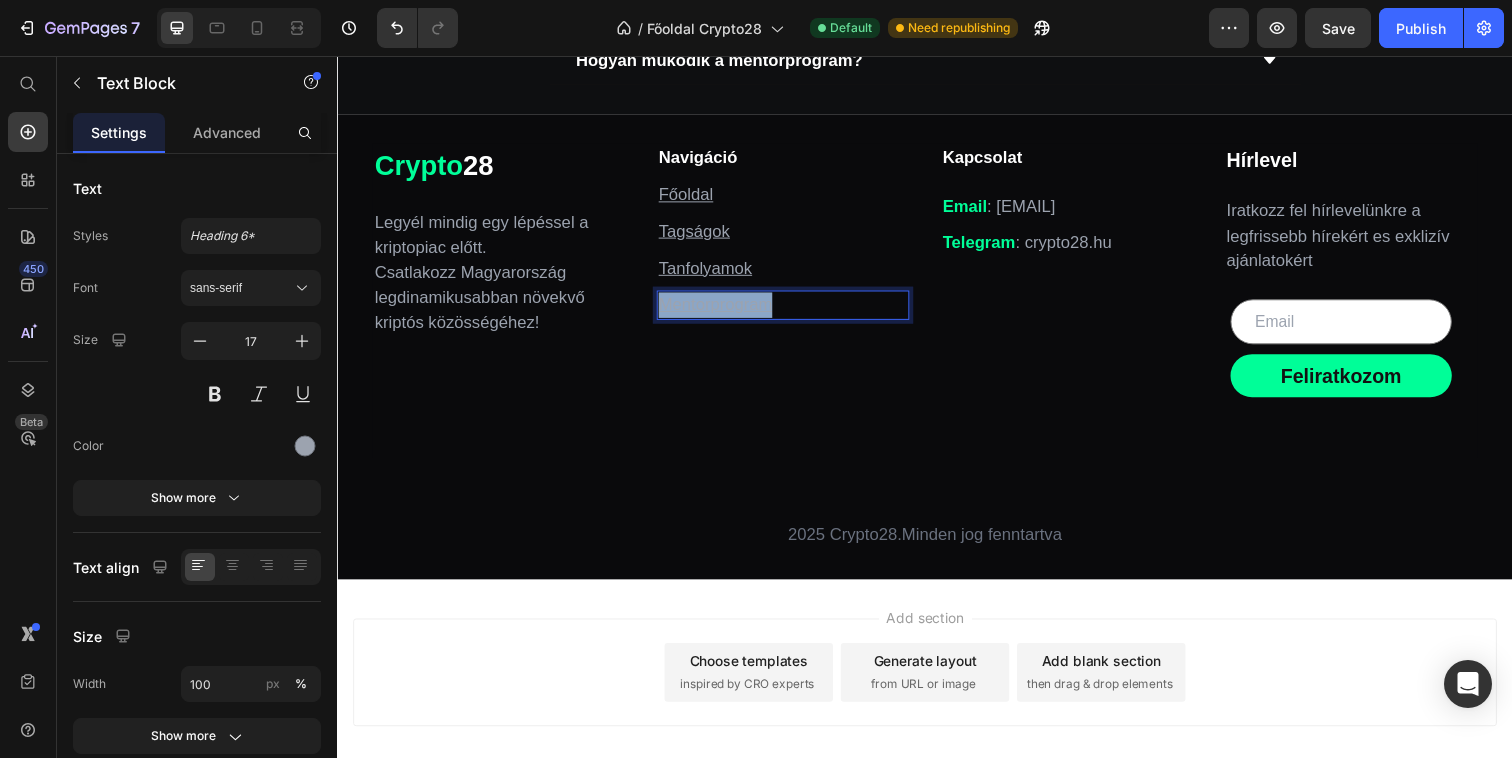 click on "Mentorprogram" at bounding box center (723, 309) 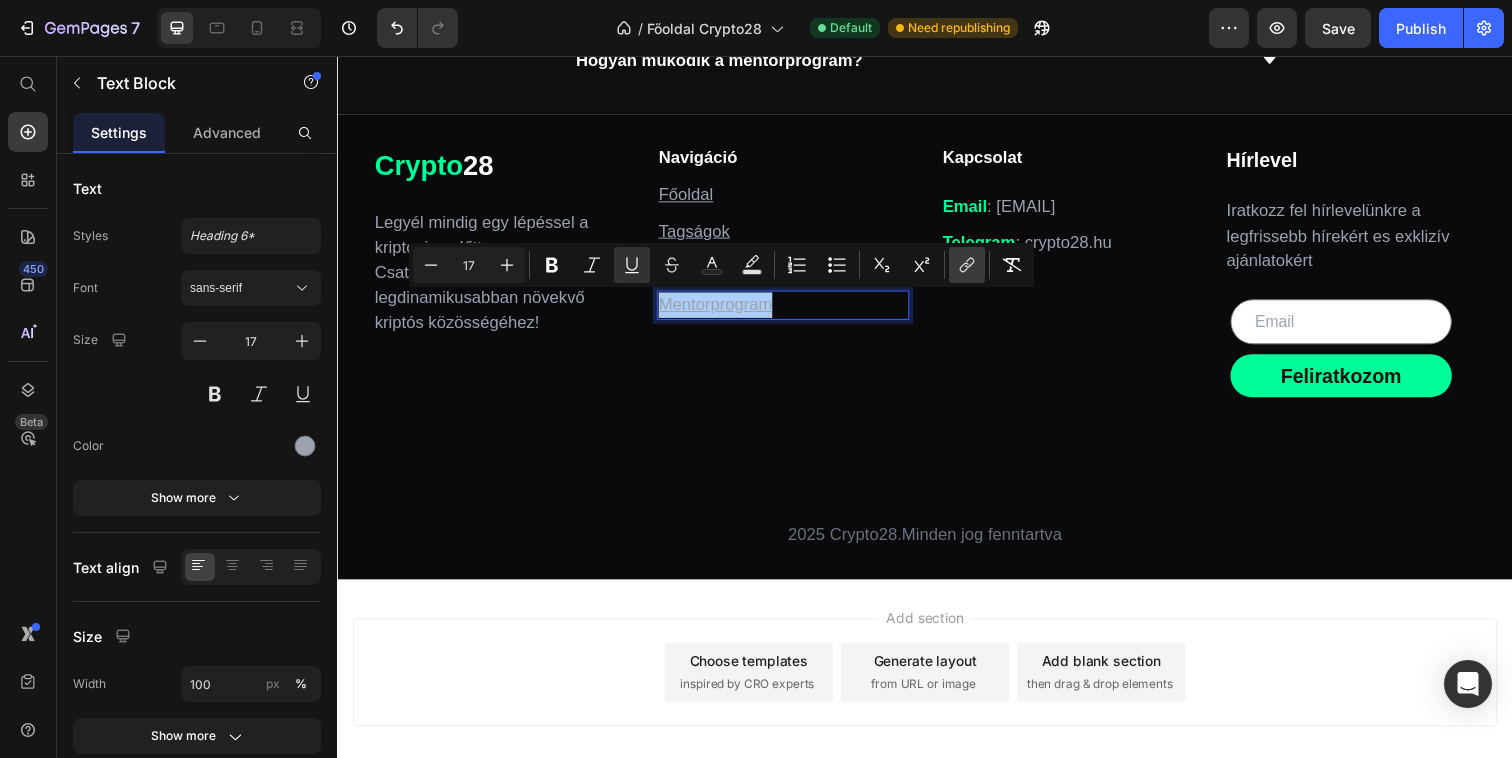 click 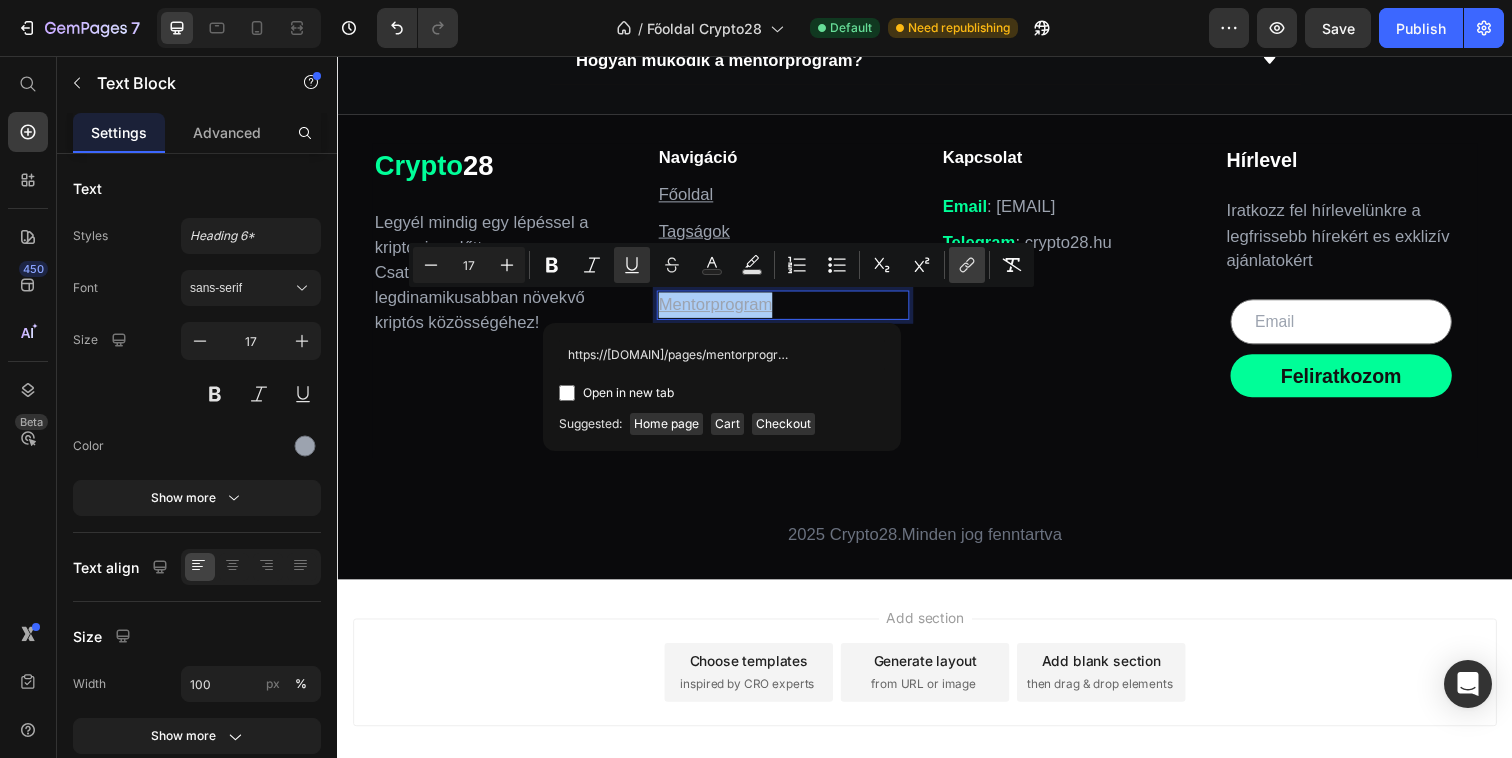 scroll, scrollTop: 0, scrollLeft: 16, axis: horizontal 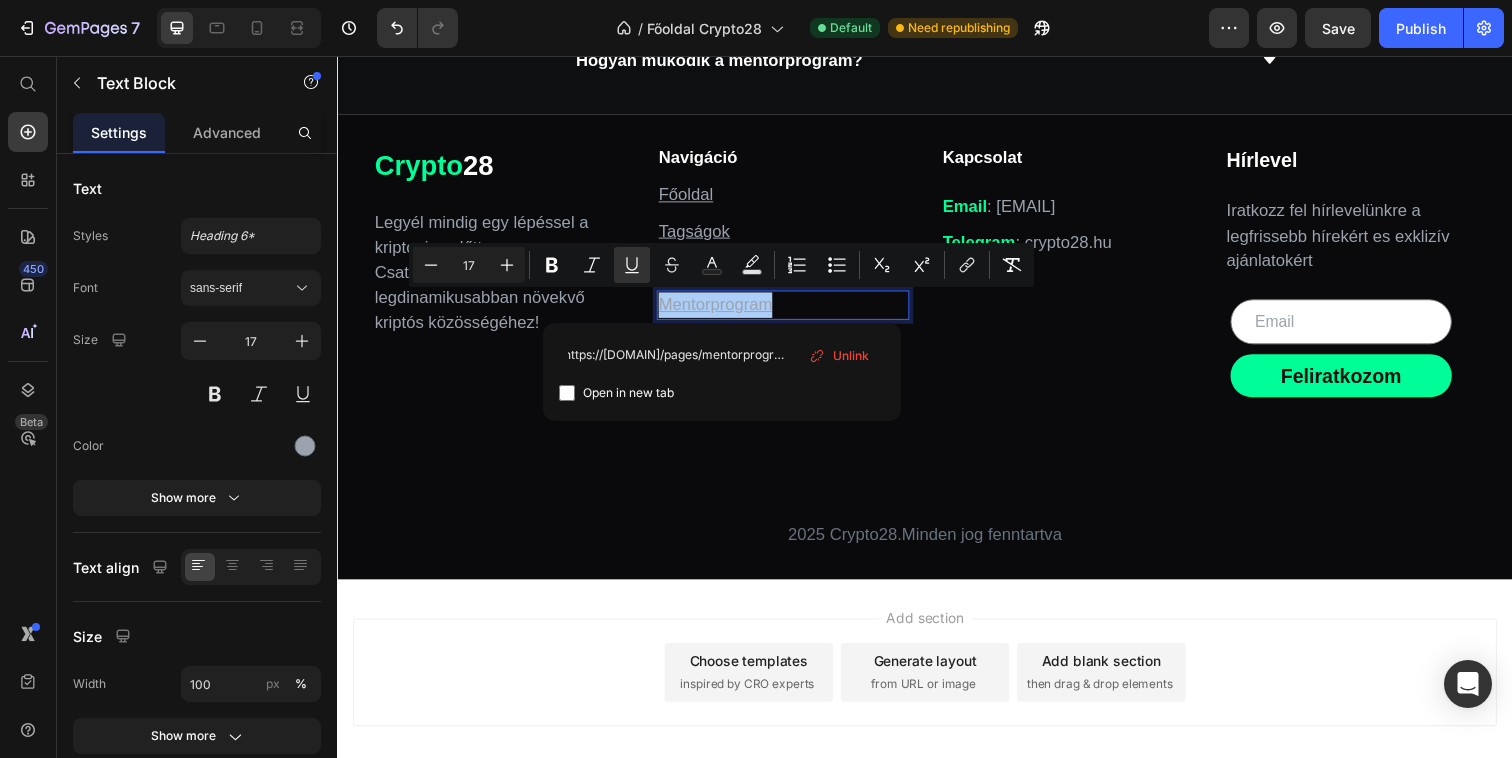 type on "https://crypto28.hu/pages/mentorprogram" 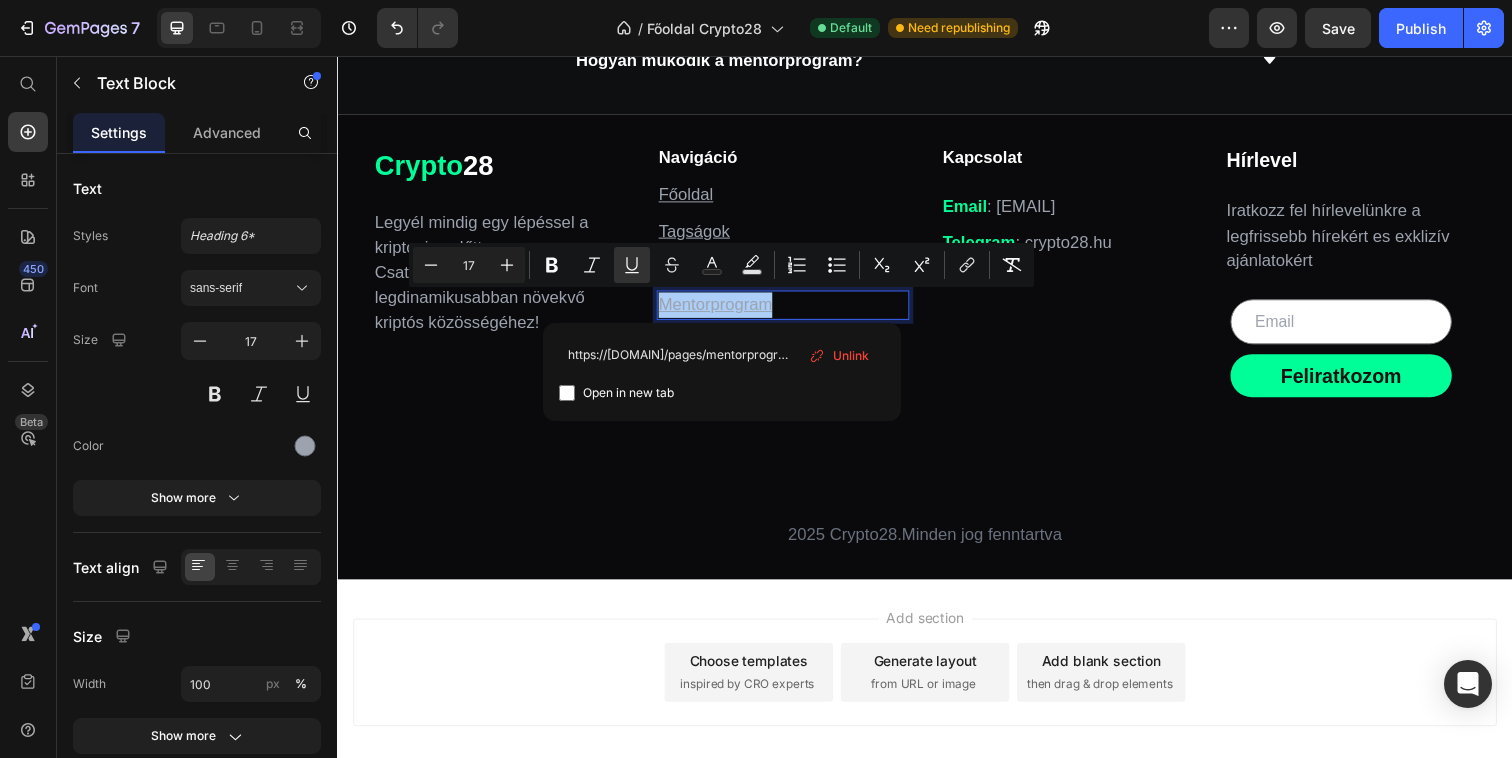 click on "https://crypto28.hu/pages/mentorprogram Open in new tab Unlink" at bounding box center [722, 372] 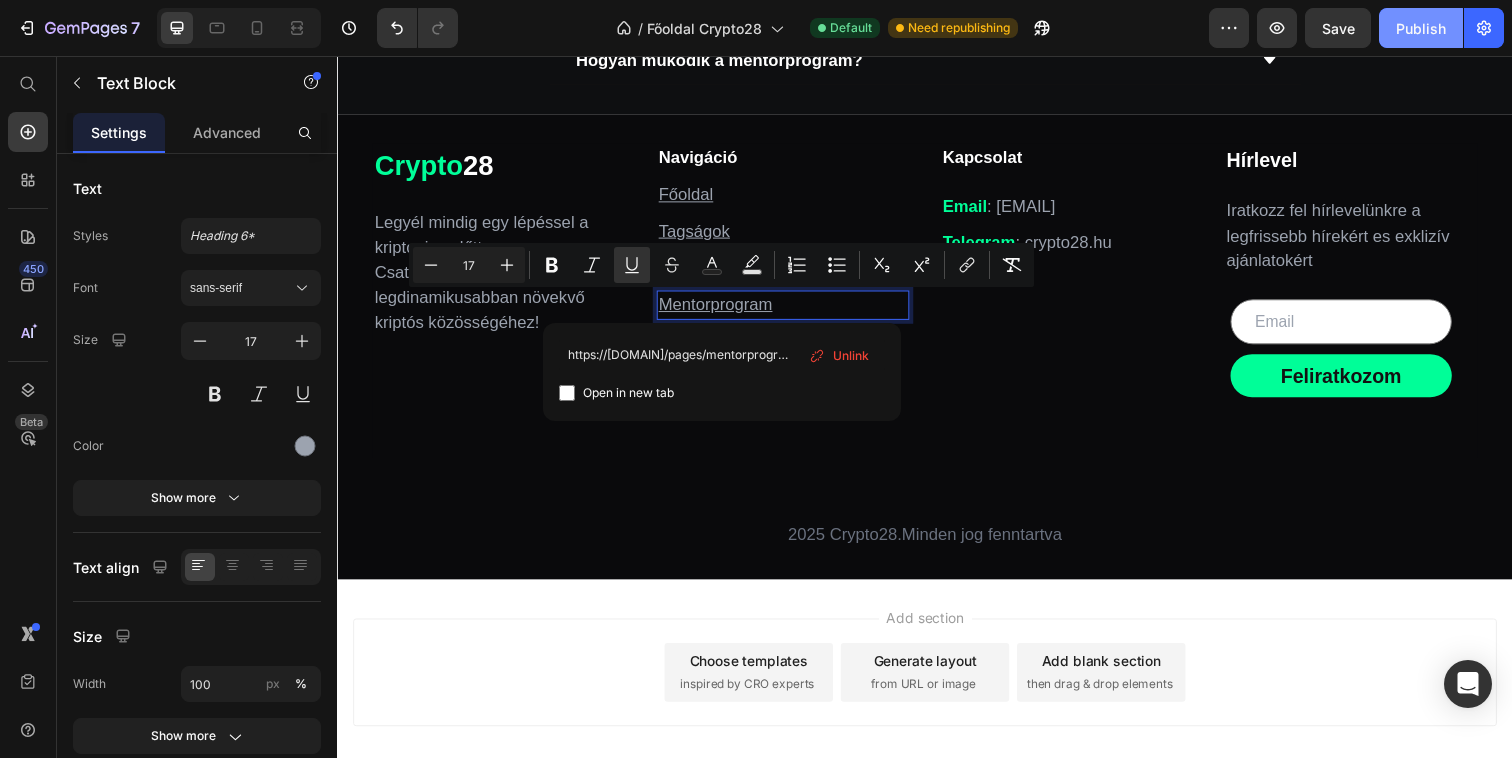 click on "Publish" at bounding box center (1421, 28) 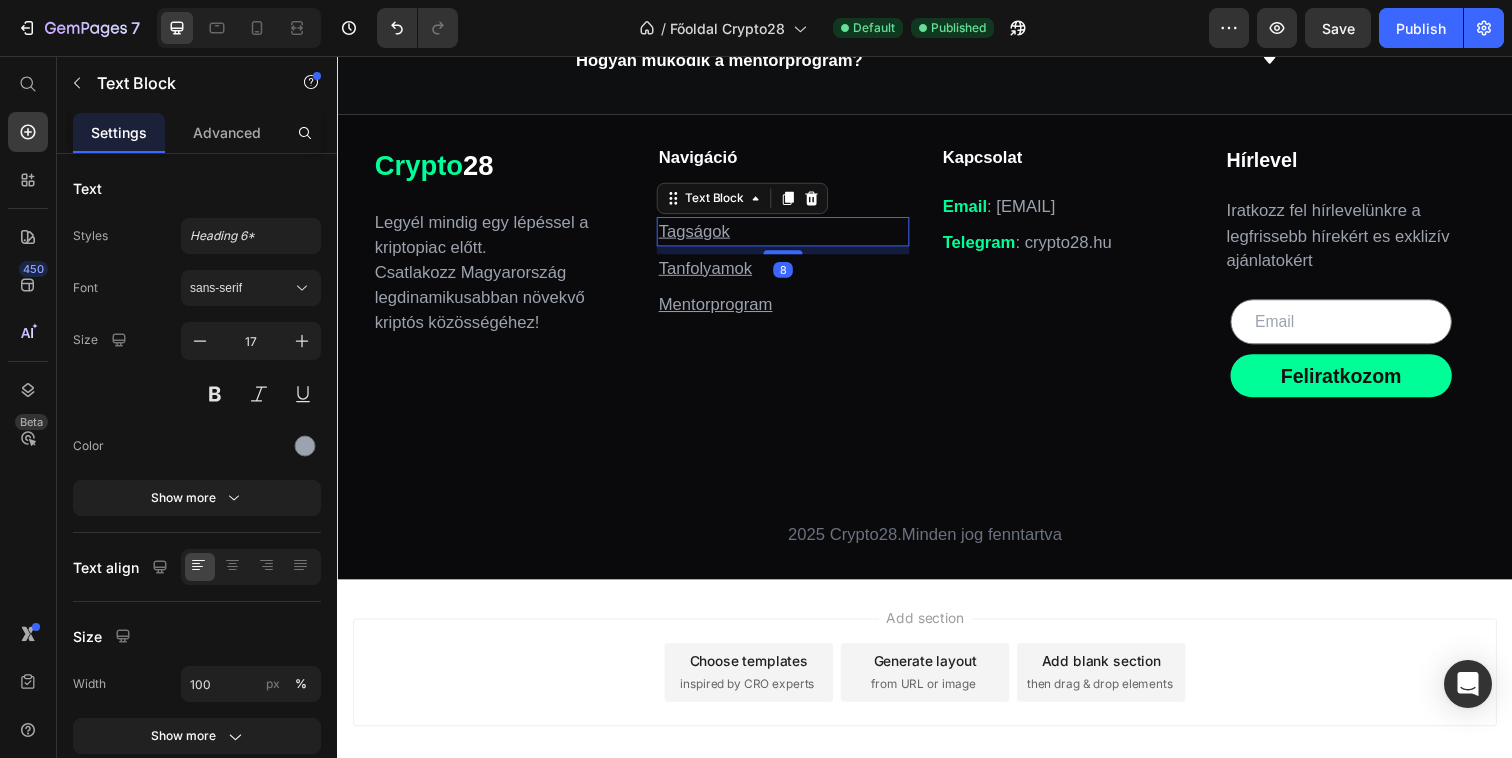 click on "Tagságok" at bounding box center (701, 234) 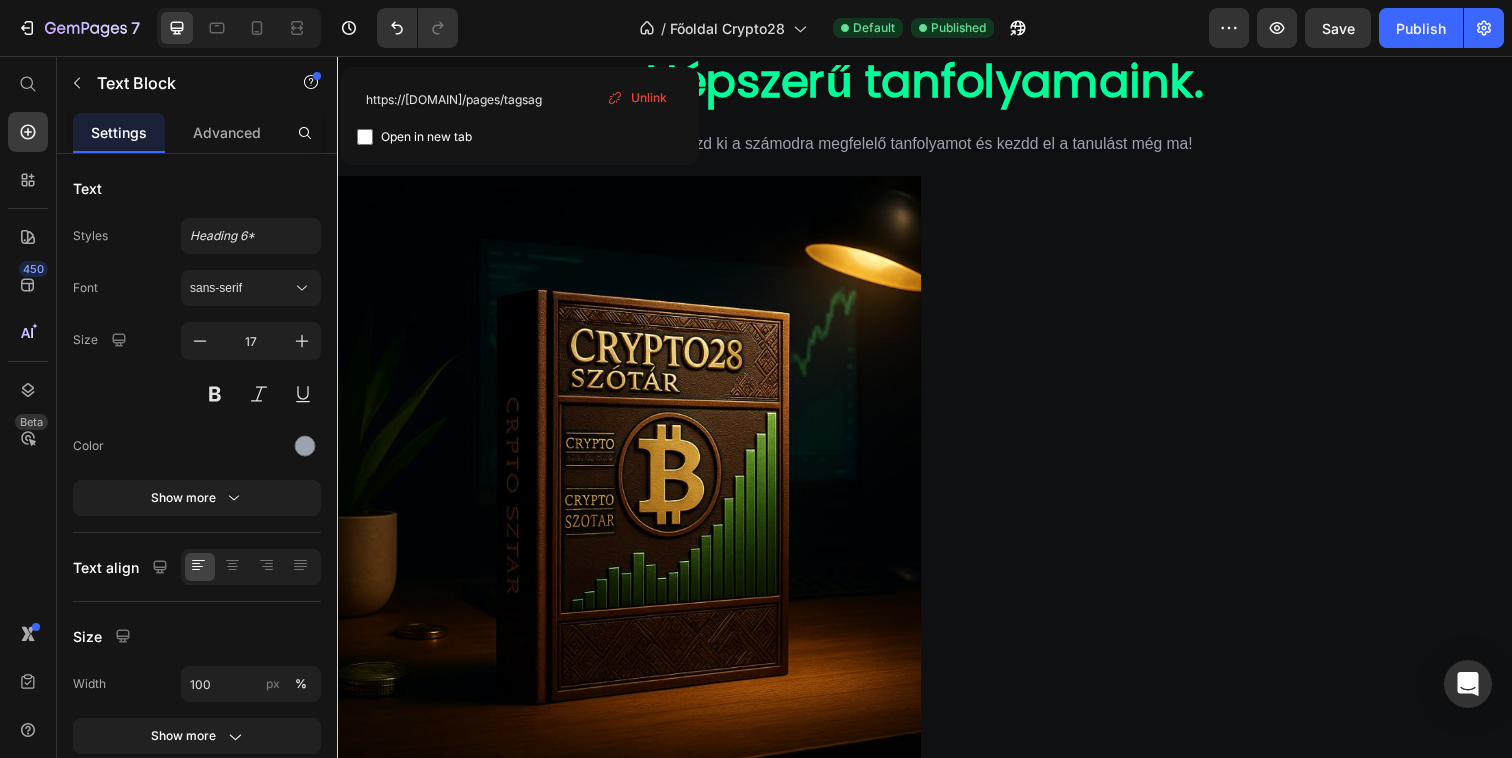 scroll, scrollTop: 3210, scrollLeft: 0, axis: vertical 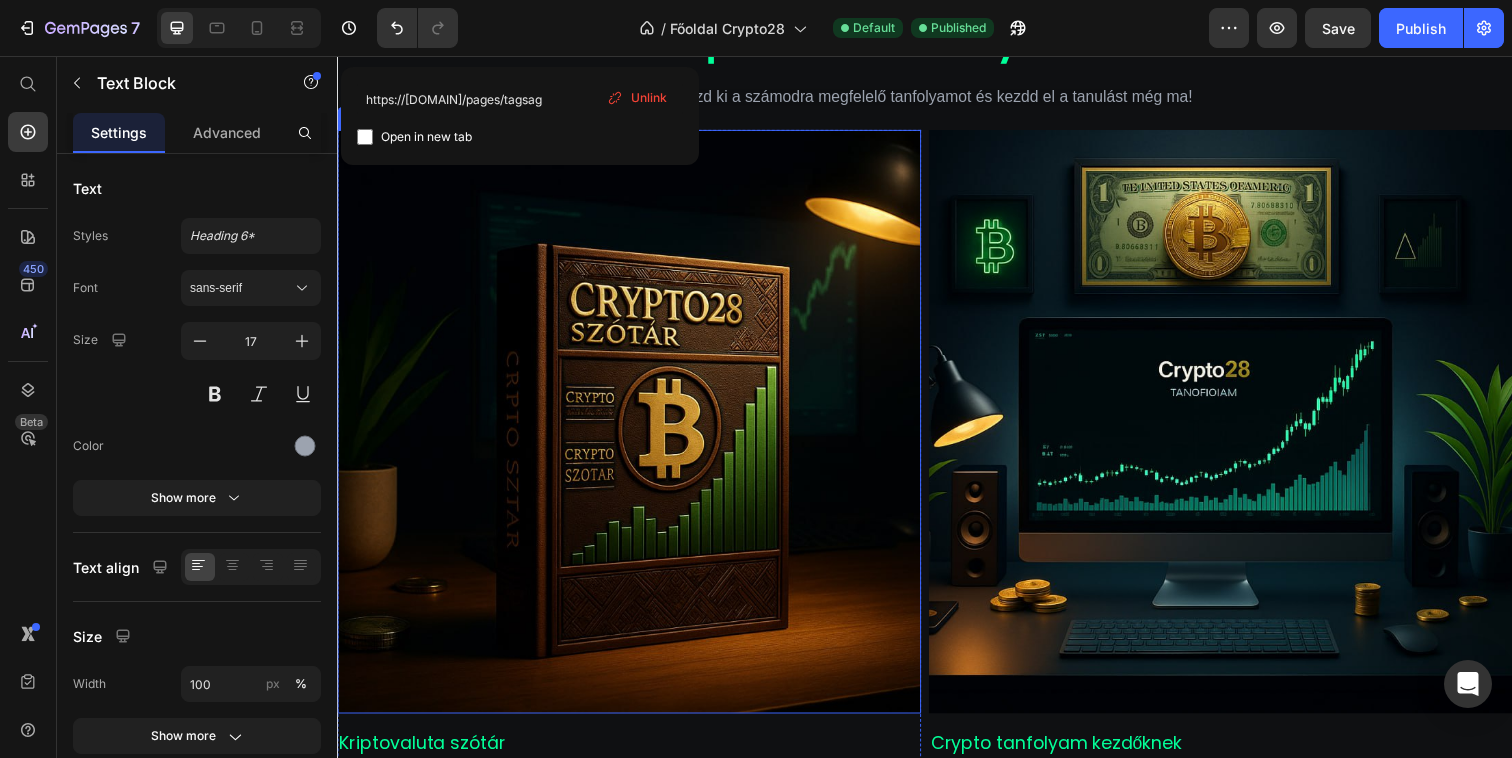 click at bounding box center [635, 429] 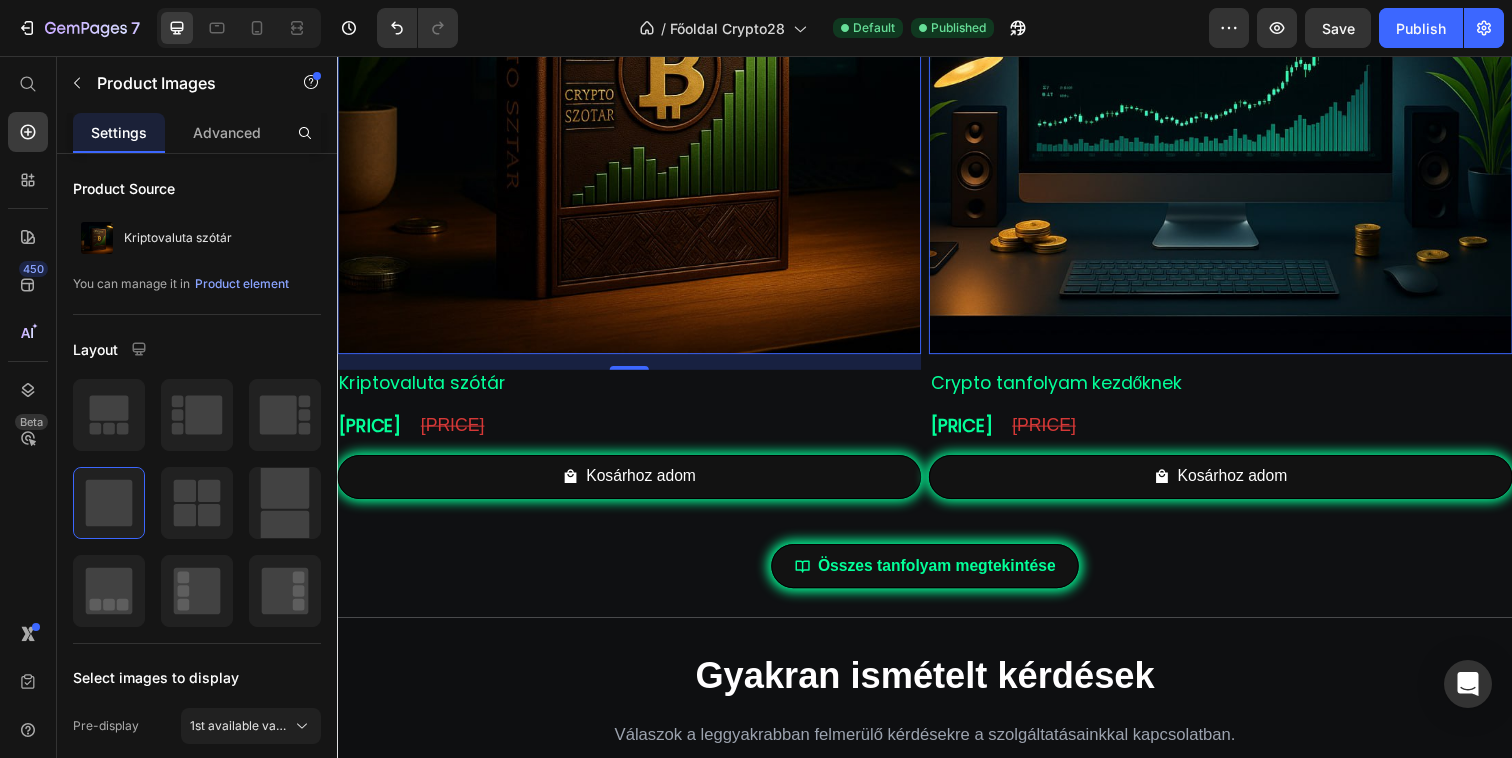 scroll, scrollTop: 3602, scrollLeft: 0, axis: vertical 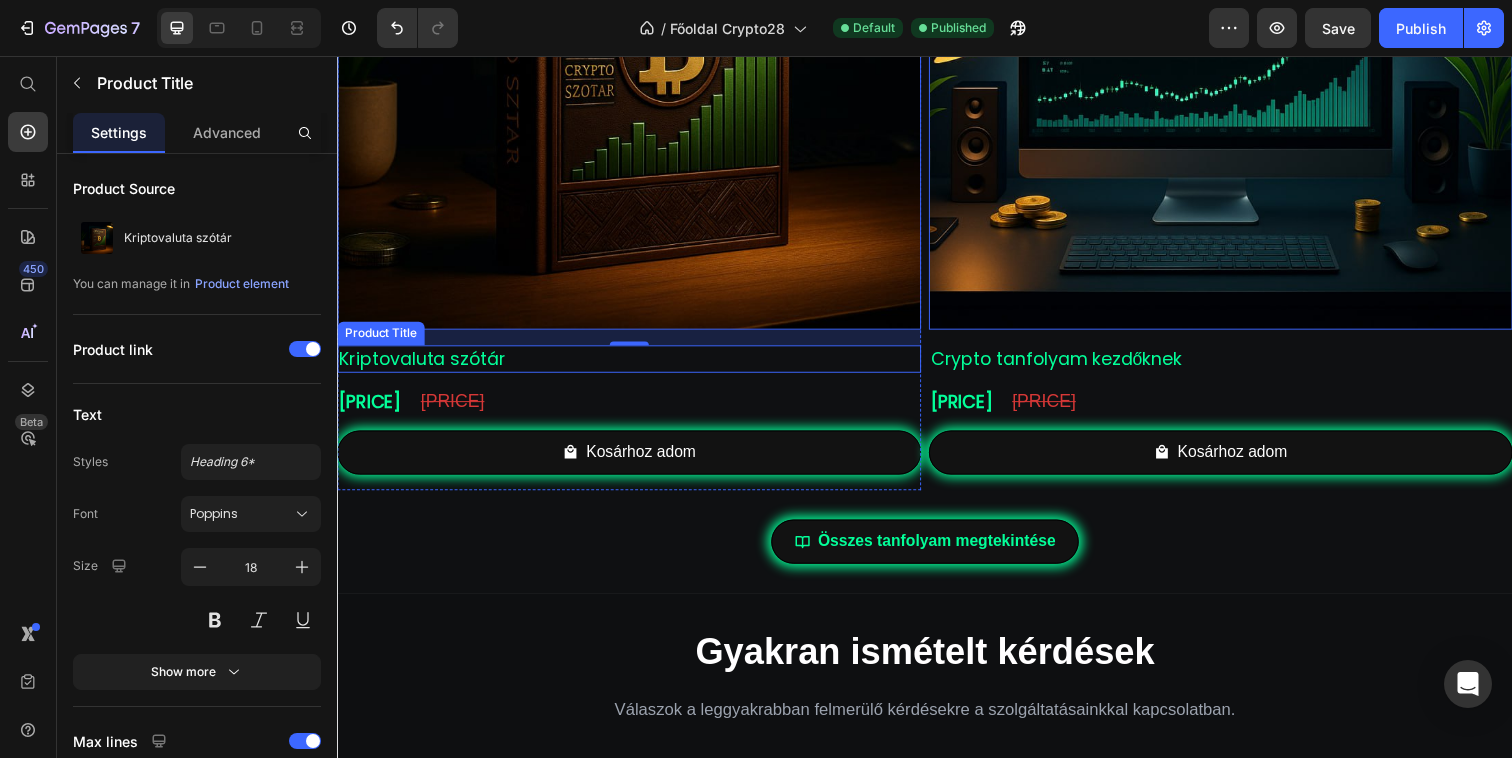 click on "Kriptovaluta szótár" at bounding box center (635, 364) 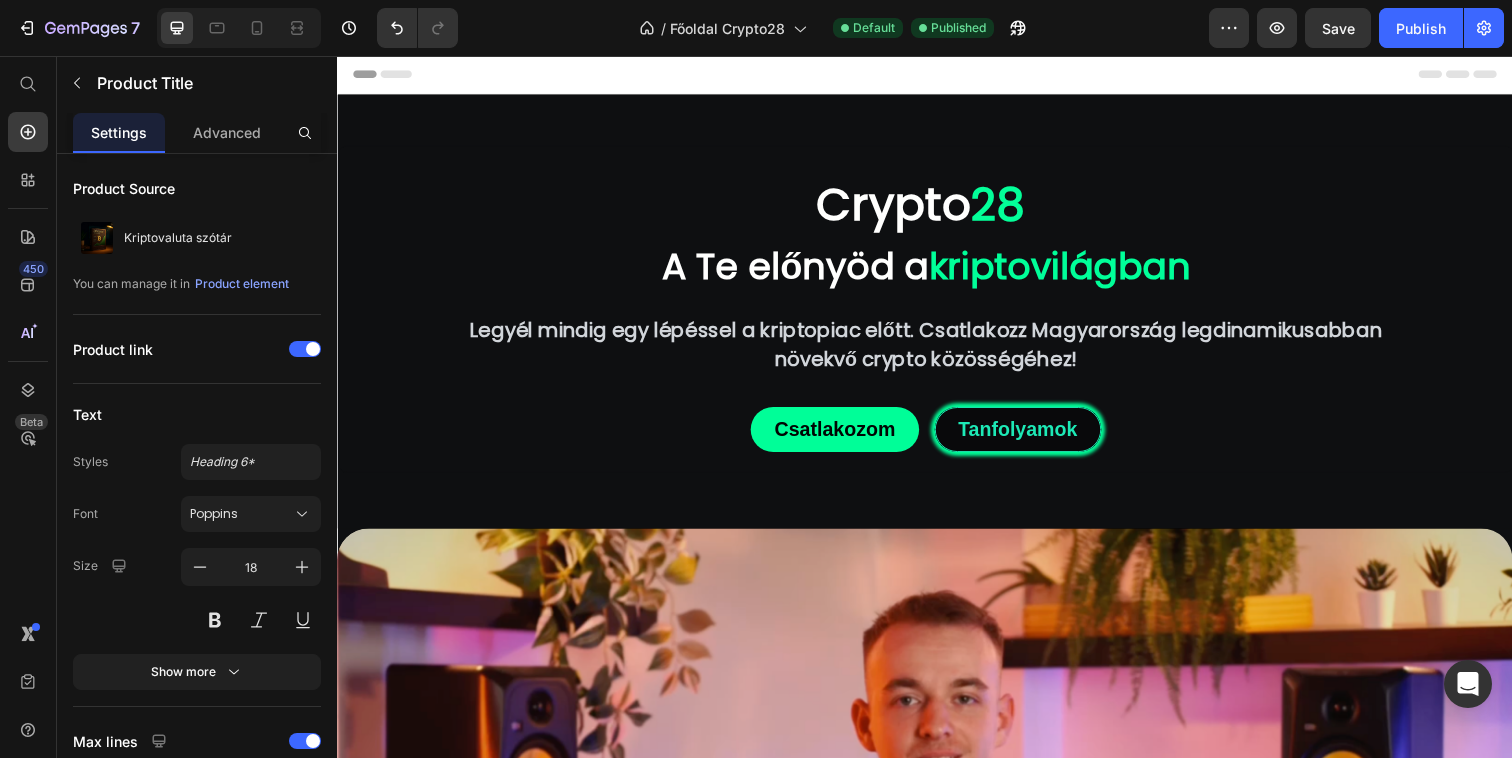 scroll, scrollTop: 0, scrollLeft: 0, axis: both 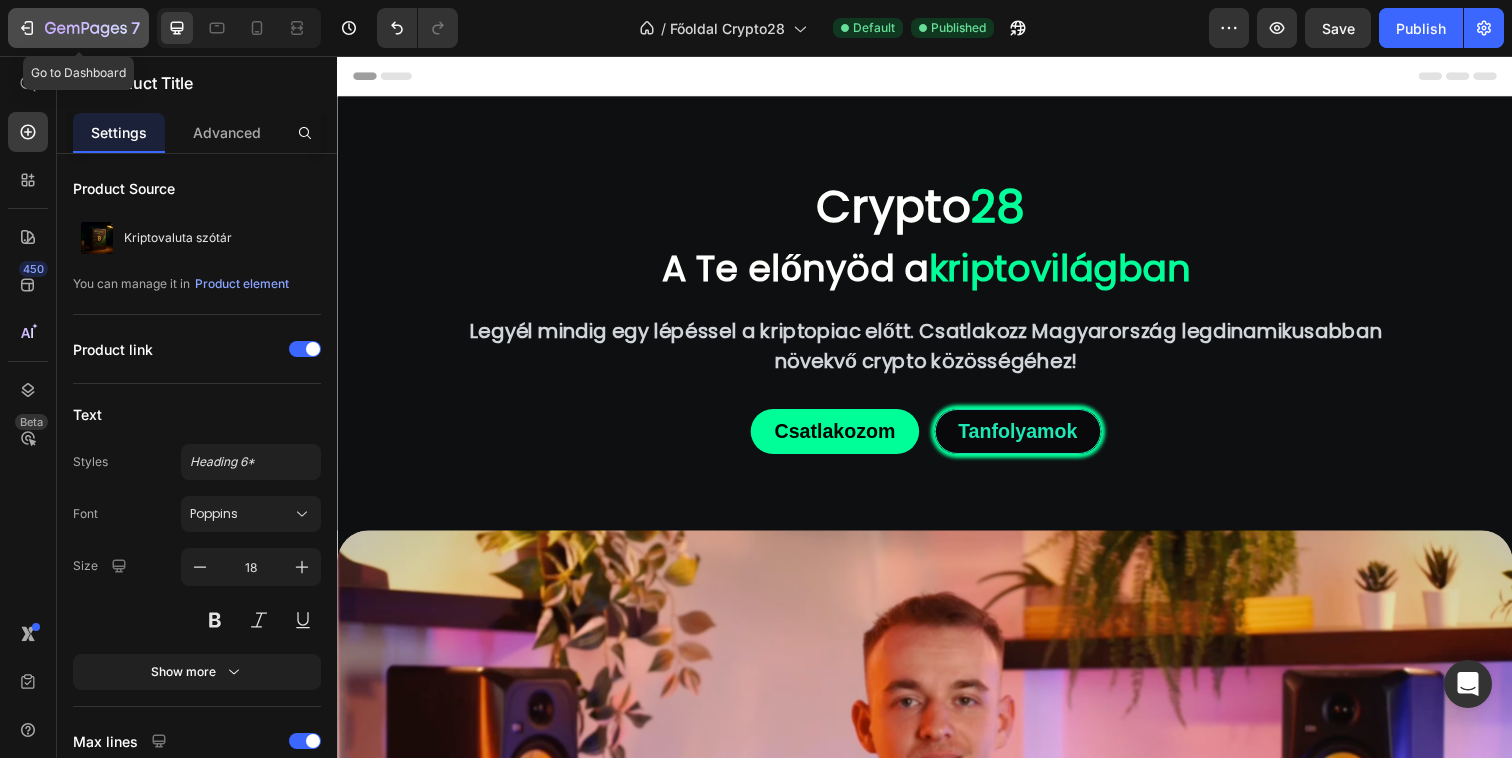 click 